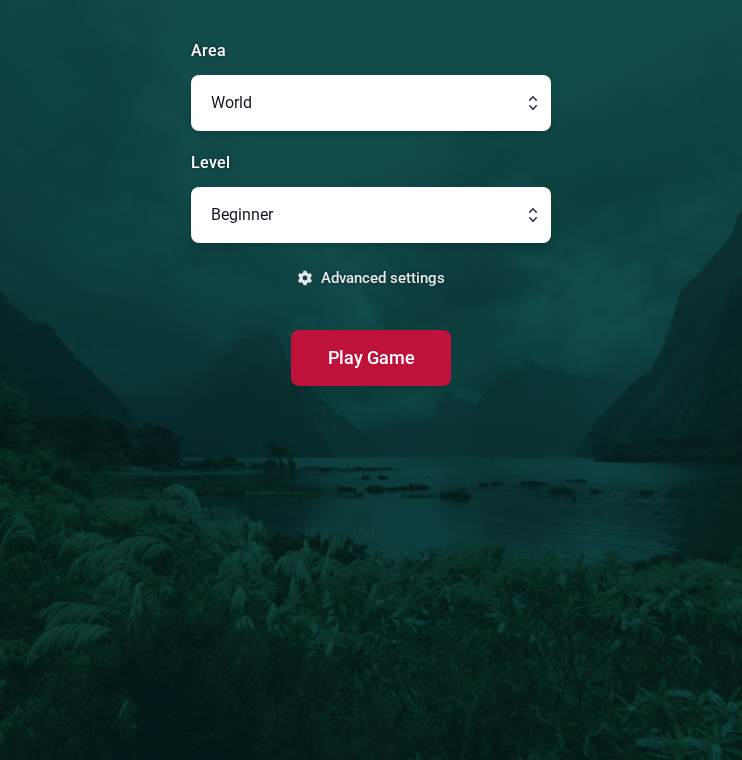 scroll, scrollTop: 0, scrollLeft: 0, axis: both 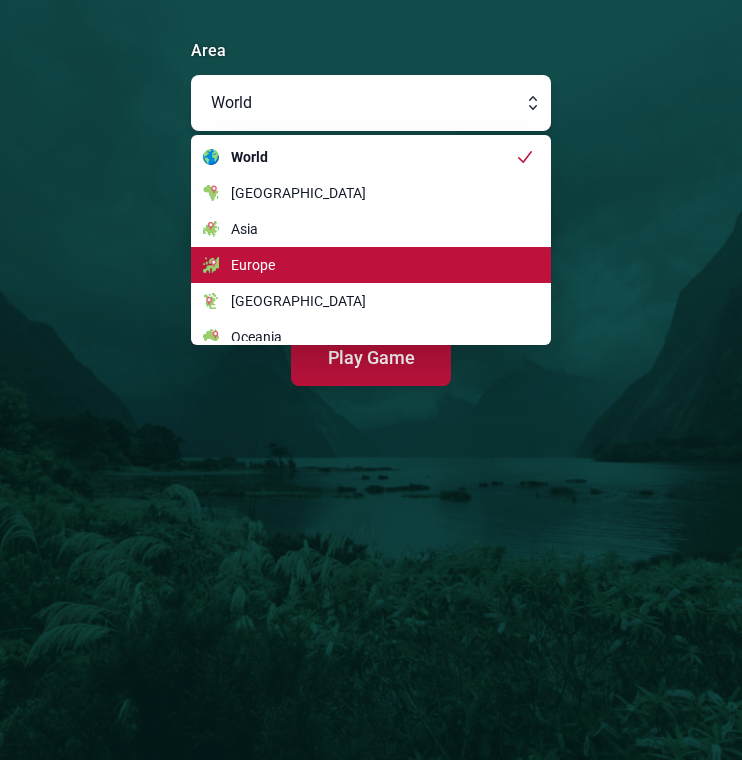 click on "Europe" 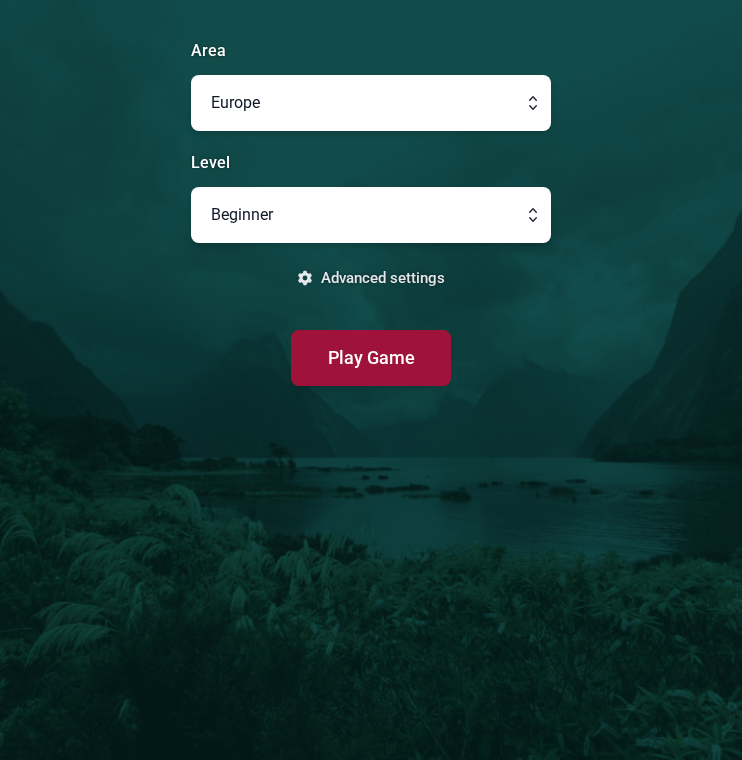 click on "Play Game" at bounding box center (371, 357) 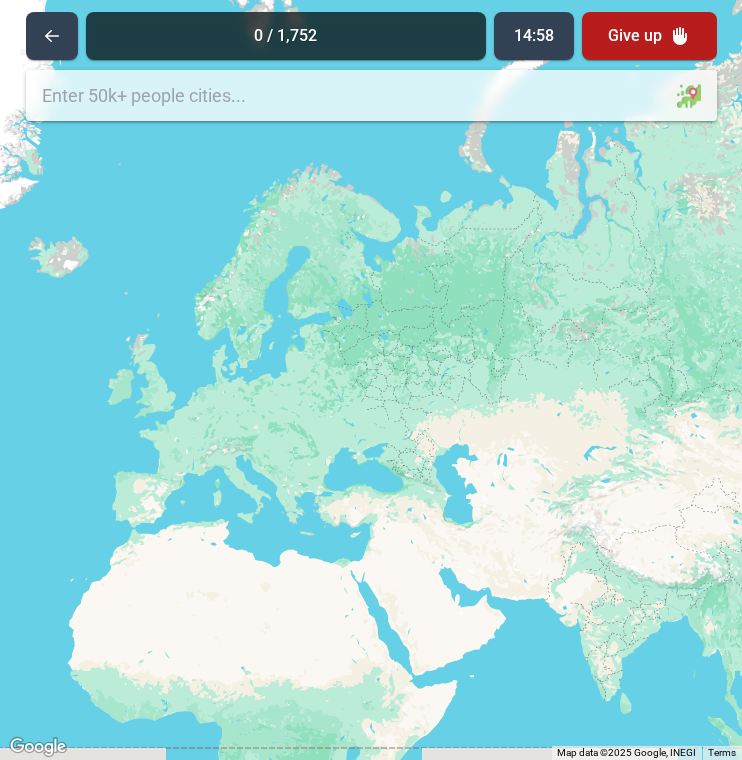 click at bounding box center (371, 95) 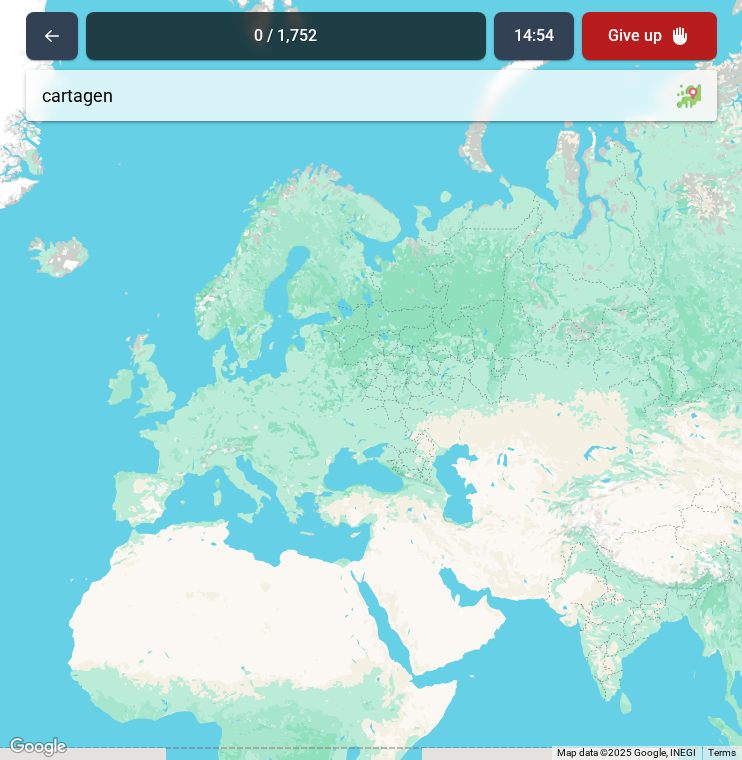 type on "[GEOGRAPHIC_DATA]" 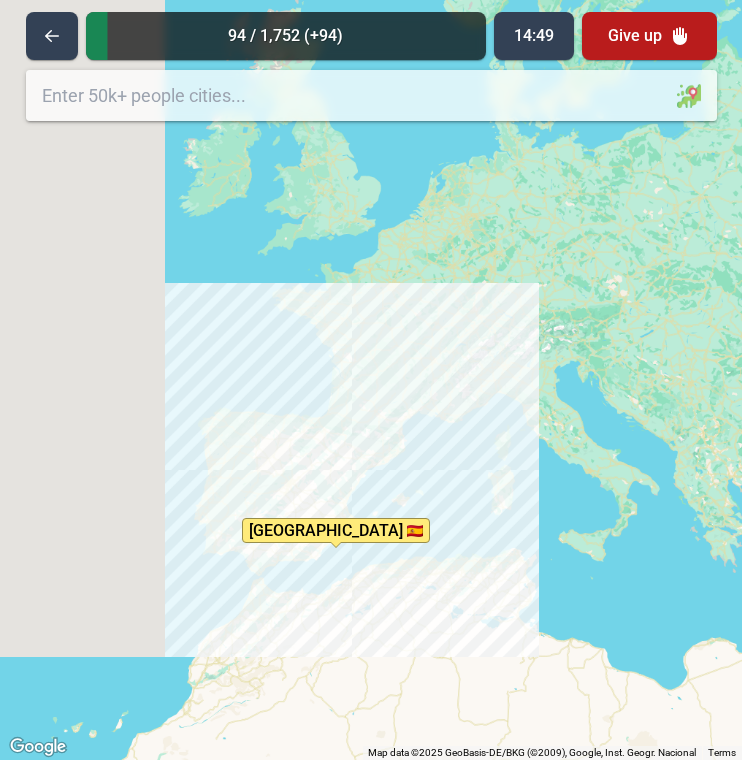 drag, startPoint x: 151, startPoint y: 575, endPoint x: 237, endPoint y: 475, distance: 131.89389 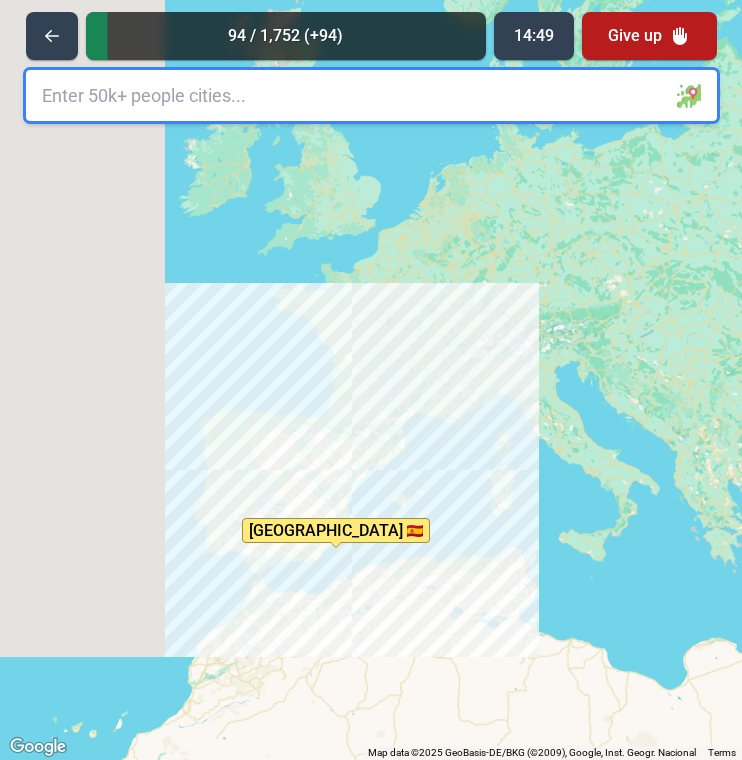 click on "To activate drag with keyboard, press Alt + Enter. Once in keyboard drag state, use the arrow keys to move the marker. To complete the drag, press the Enter key. To cancel, press Escape. [GEOGRAPHIC_DATA]" at bounding box center (371, 380) 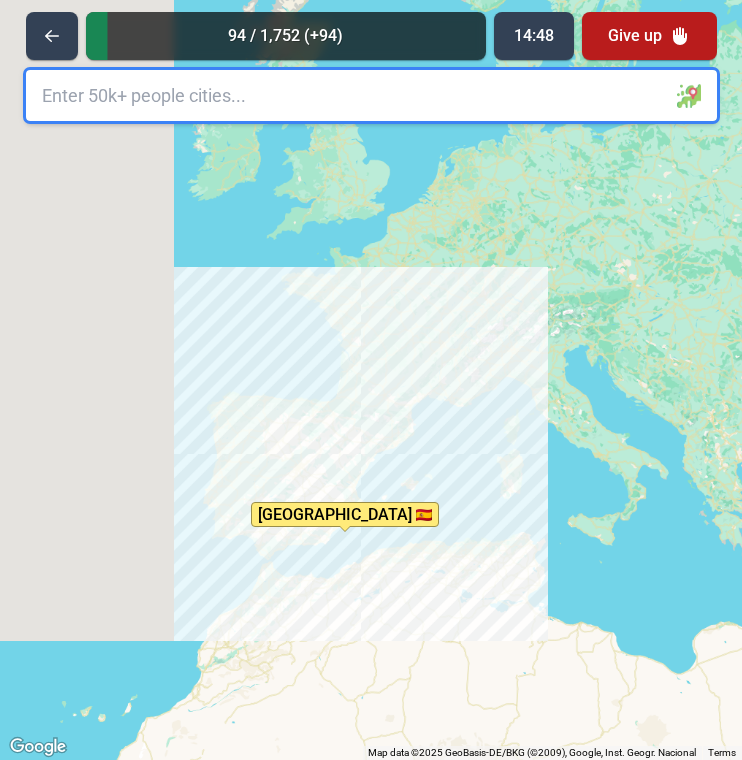 click at bounding box center (371, 95) 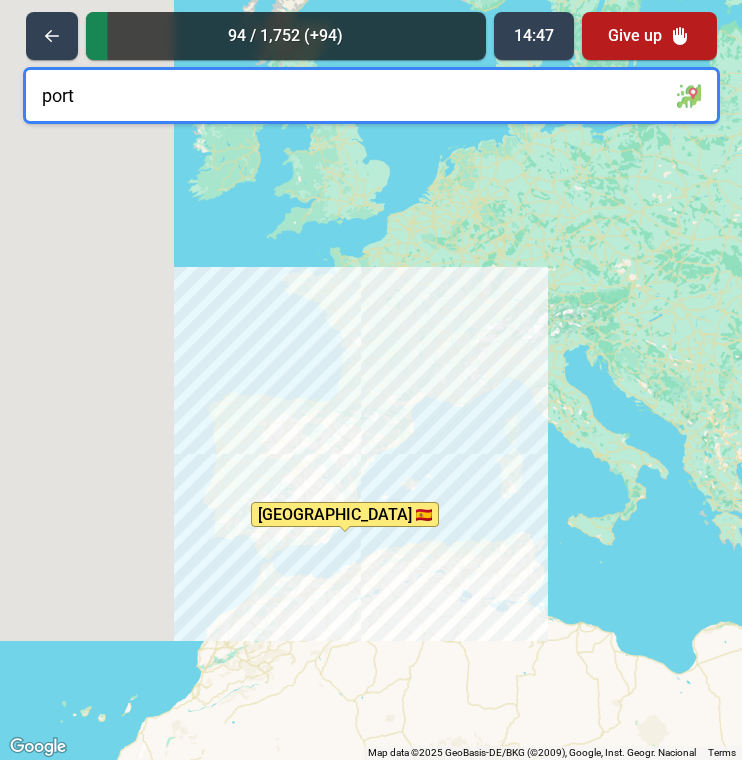 type on "[GEOGRAPHIC_DATA]" 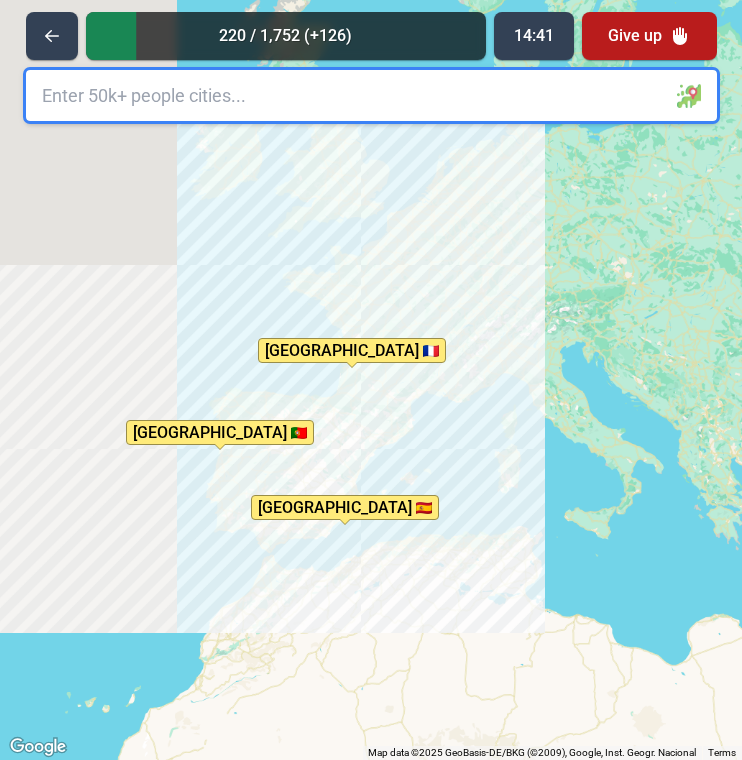 click at bounding box center (371, 95) 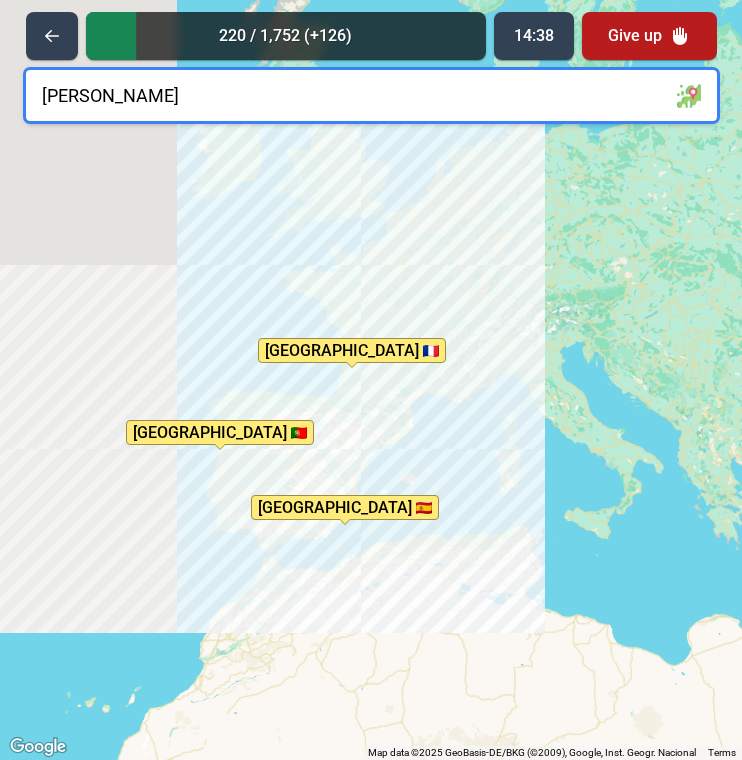 type on "[GEOGRAPHIC_DATA]" 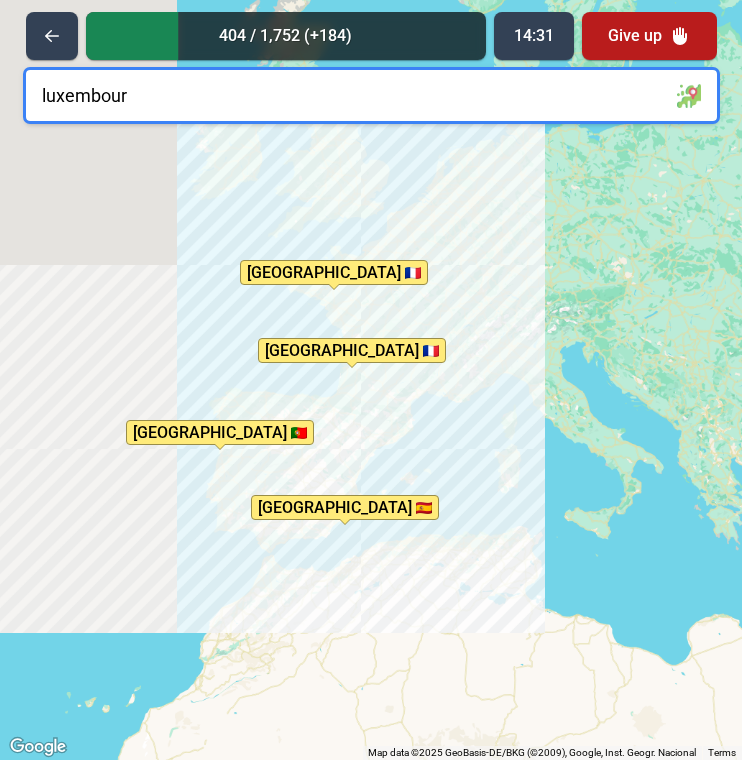 type on "[GEOGRAPHIC_DATA]" 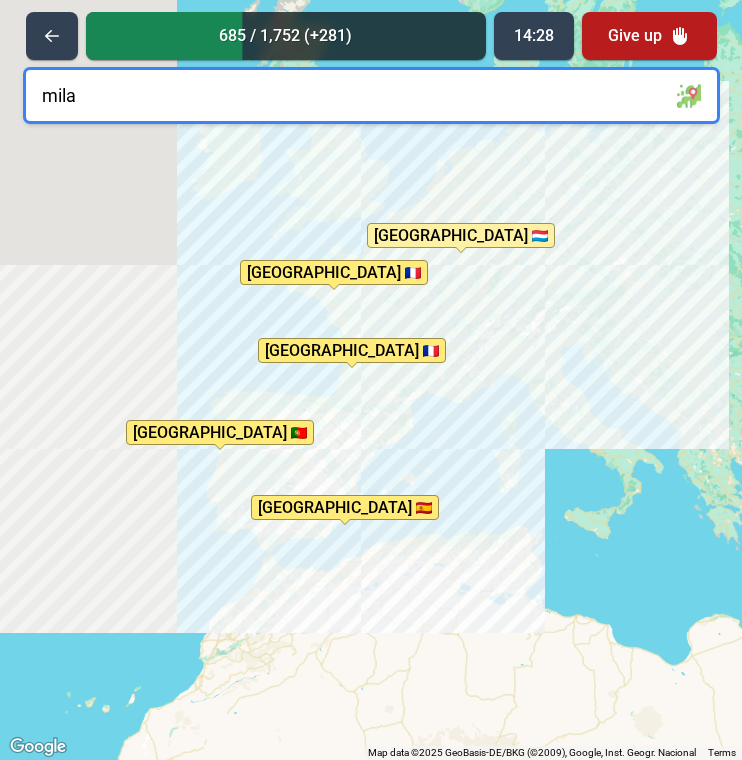 type on "[GEOGRAPHIC_DATA]" 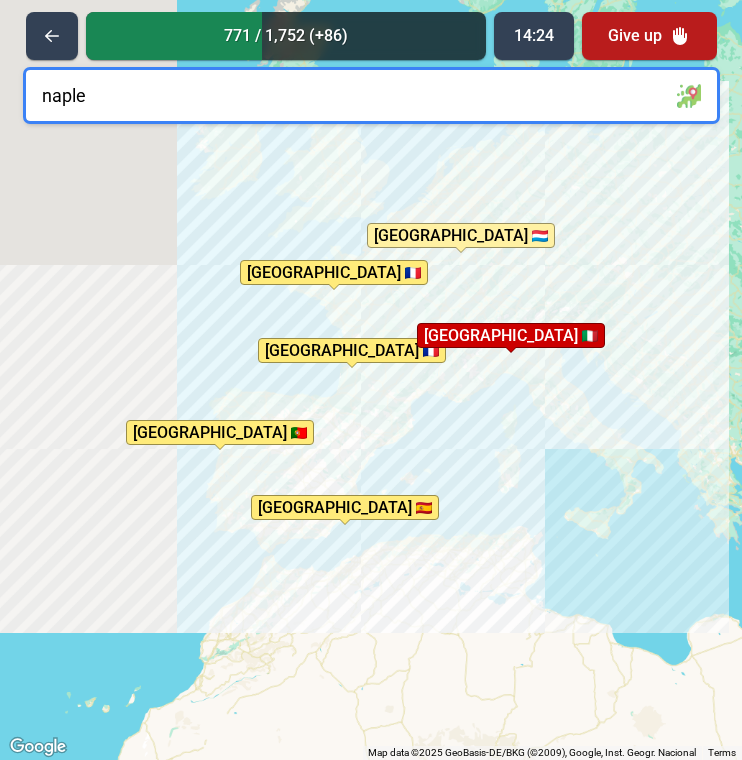 type on "[GEOGRAPHIC_DATA]" 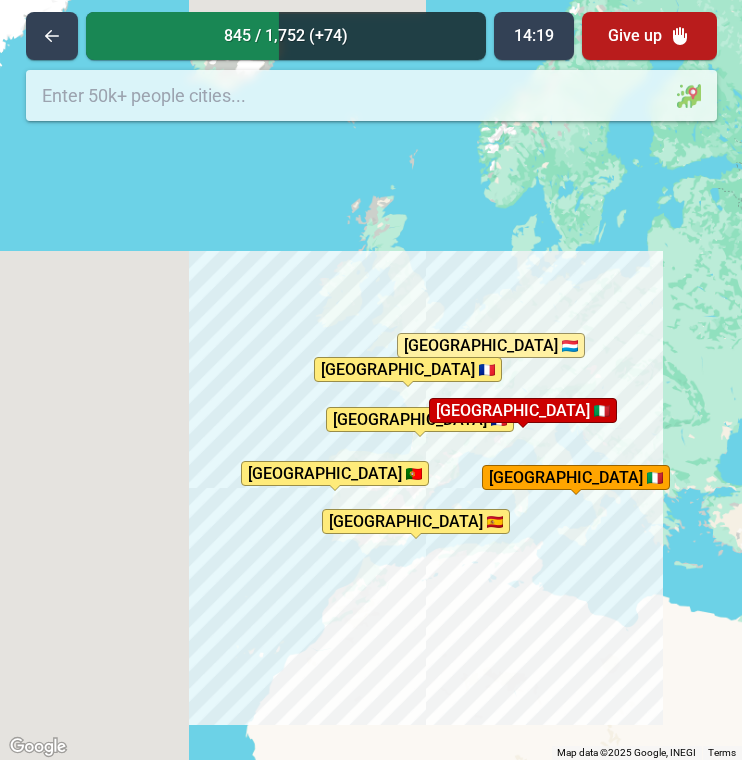 drag, startPoint x: 401, startPoint y: 178, endPoint x: 414, endPoint y: 302, distance: 124.67959 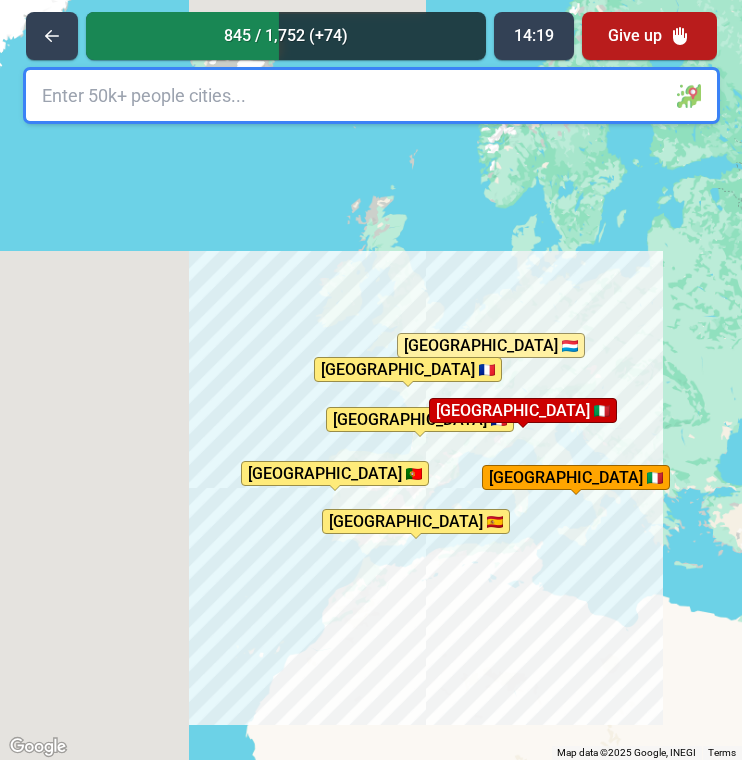 click on "To activate drag with keyboard, press Alt + Enter. Once in keyboard drag state, use the arrow keys to move the marker. To complete the drag, press the Enter key. To cancel, press Escape. [GEOGRAPHIC_DATA] [GEOGRAPHIC_DATA] [GEOGRAPHIC_DATA] [GEOGRAPHIC_DATA] [GEOGRAPHIC_DATA] [GEOGRAPHIC_DATA] [GEOGRAPHIC_DATA]  completed 🎉 [GEOGRAPHIC_DATA]  completed 🎉" at bounding box center (371, 380) 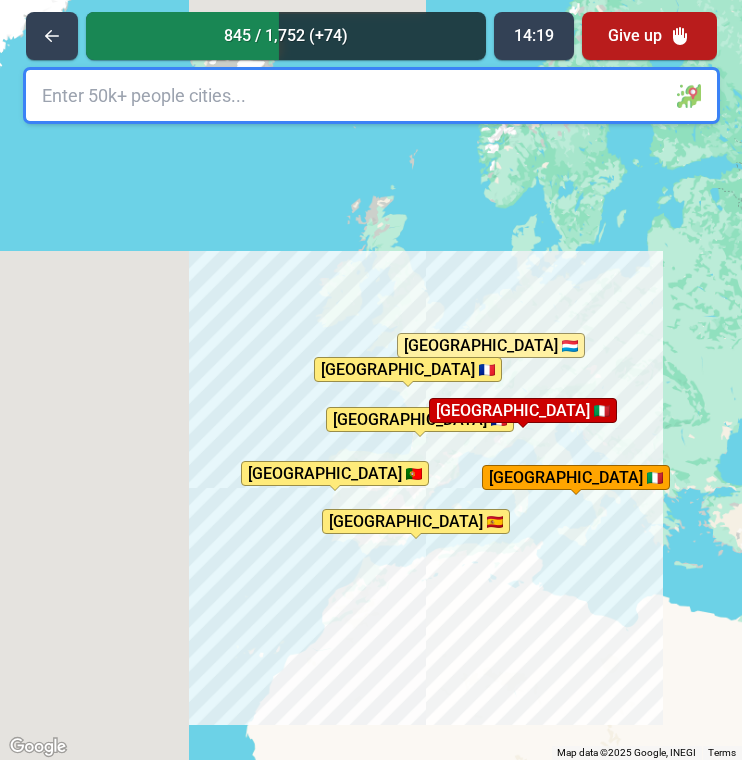 click at bounding box center (371, 95) 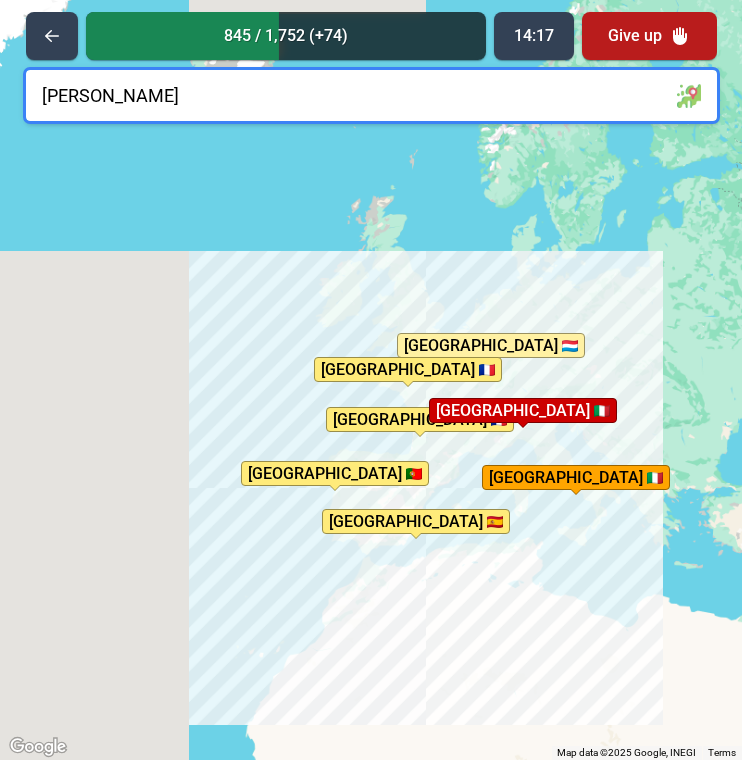 type on "[GEOGRAPHIC_DATA]" 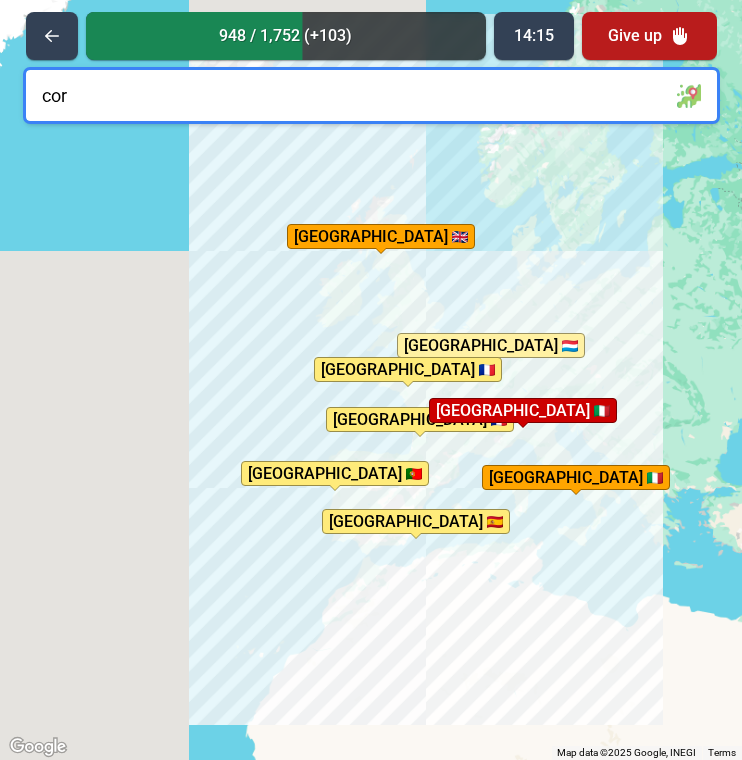 type on "cork" 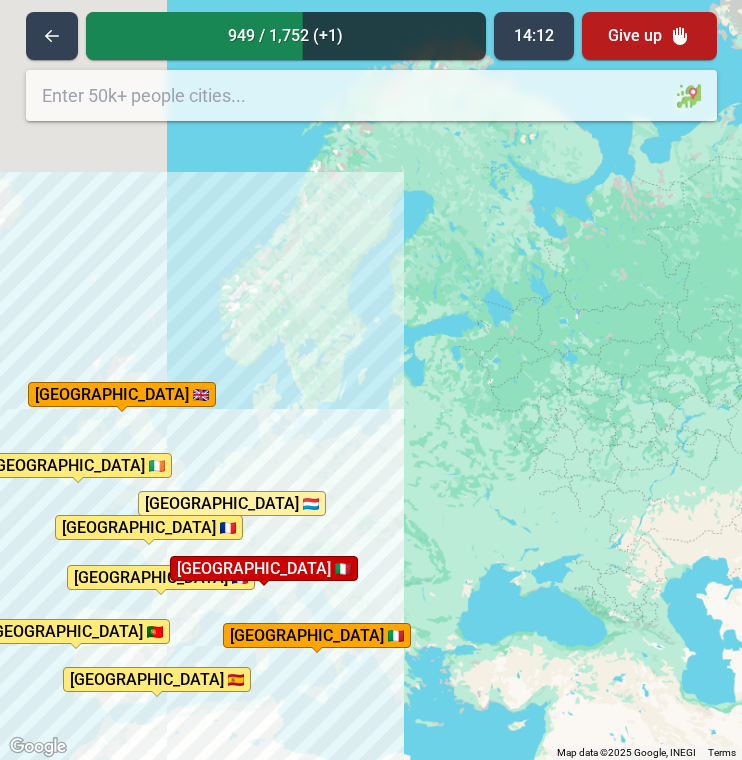 drag, startPoint x: 626, startPoint y: 208, endPoint x: 368, endPoint y: 375, distance: 307.33206 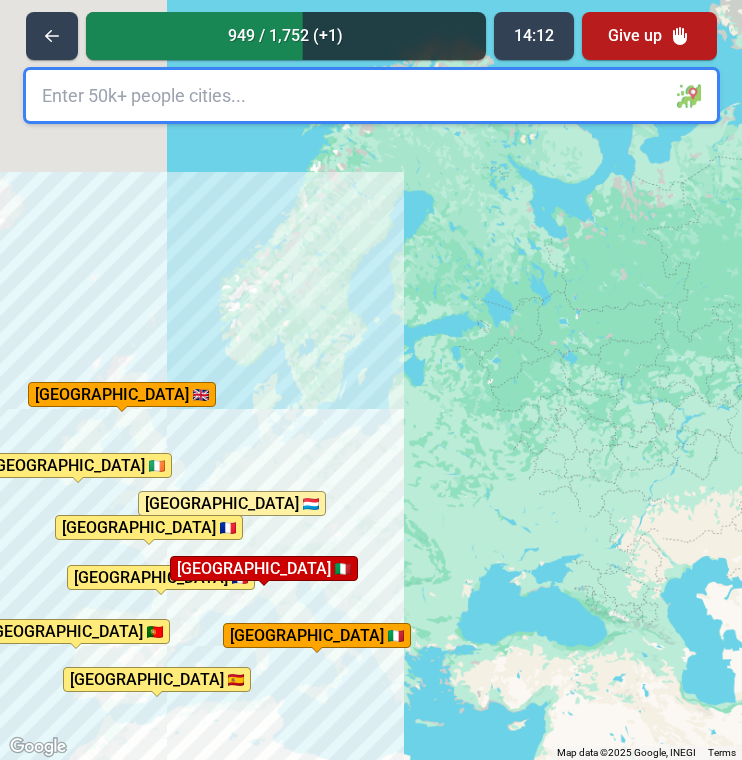 click on "To activate drag with keyboard, press Alt + Enter. Once in keyboard drag state, use the arrow keys to move the marker. To complete the drag, press the Enter key. To cancel, press Escape. [GEOGRAPHIC_DATA] [GEOGRAPHIC_DATA] [GEOGRAPHIC_DATA] [GEOGRAPHIC_DATA] [GEOGRAPHIC_DATA] [GEOGRAPHIC_DATA] [GEOGRAPHIC_DATA] [GEOGRAPHIC_DATA] [GEOGRAPHIC_DATA]  completed 🎉 [GEOGRAPHIC_DATA] [GEOGRAPHIC_DATA]  completed 🎉" at bounding box center [371, 380] 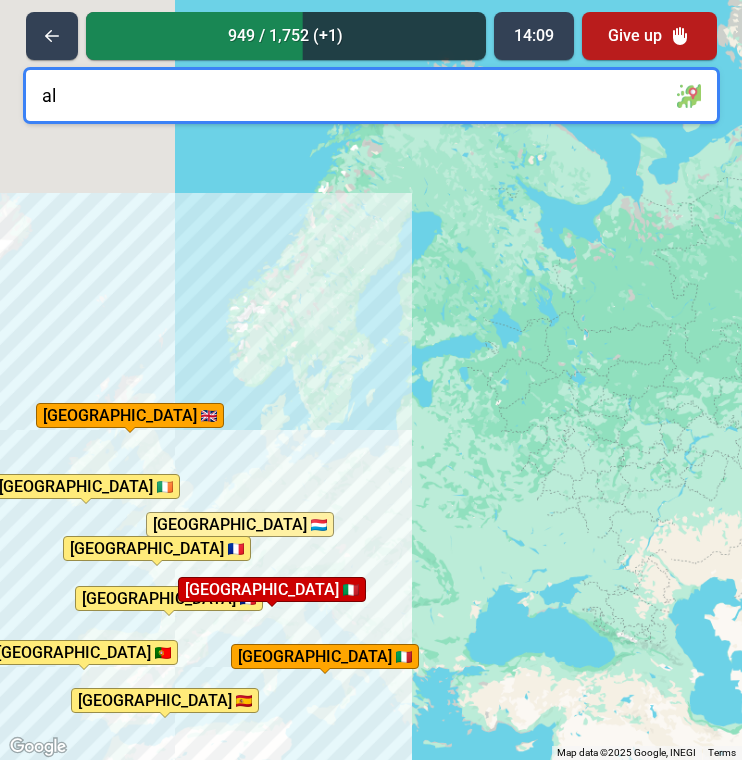 type on "a" 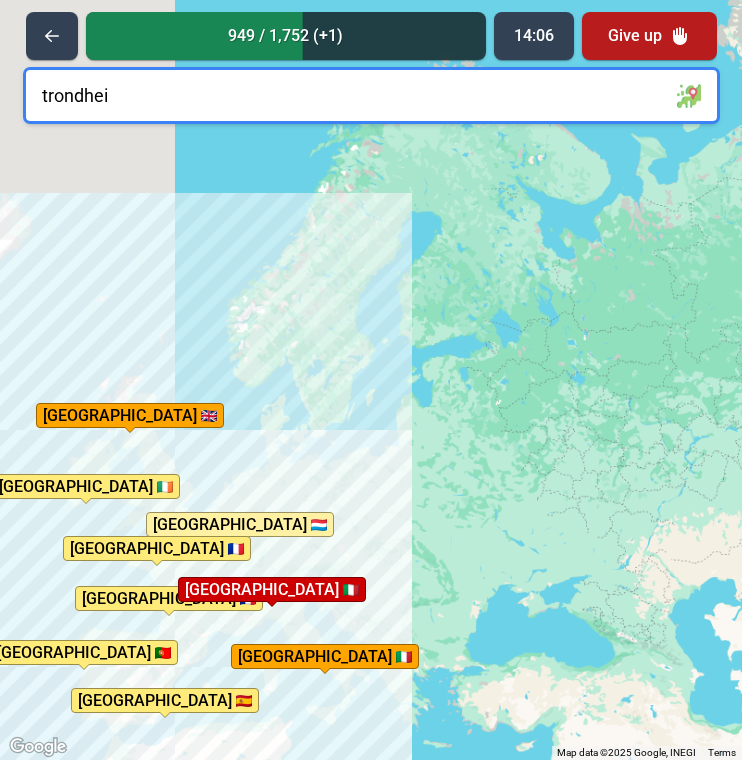 type on "[GEOGRAPHIC_DATA]" 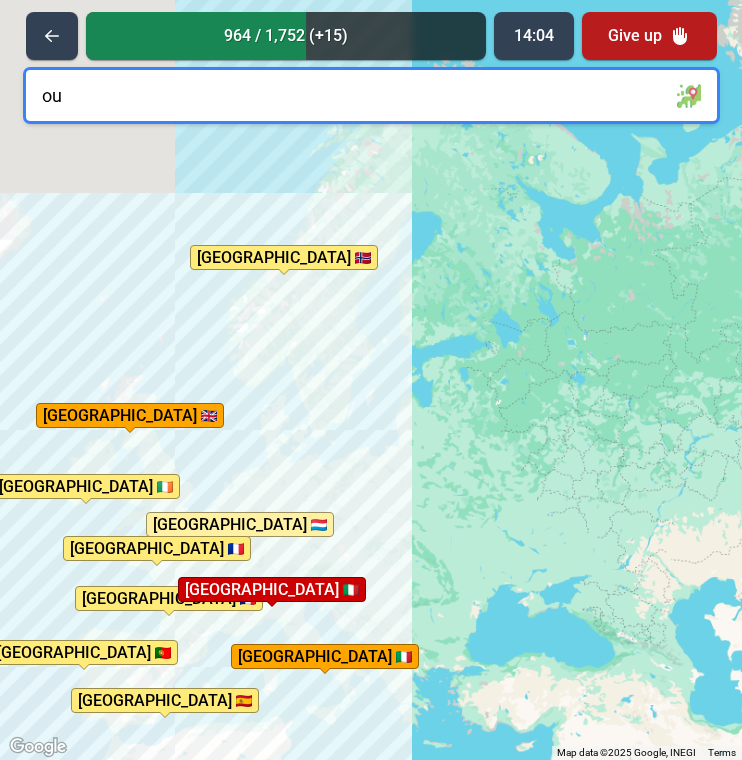 type on "oul" 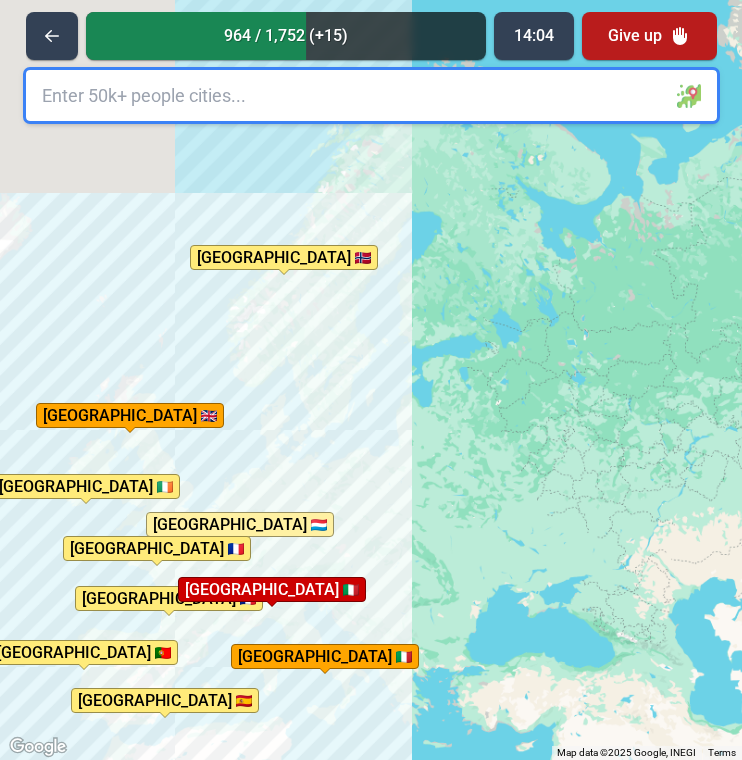 type on "u" 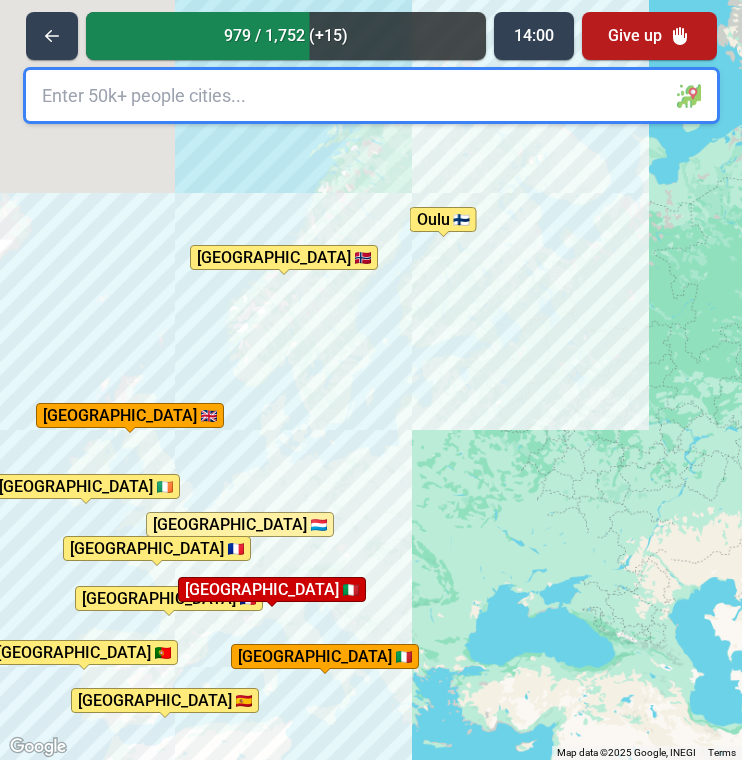type on "h" 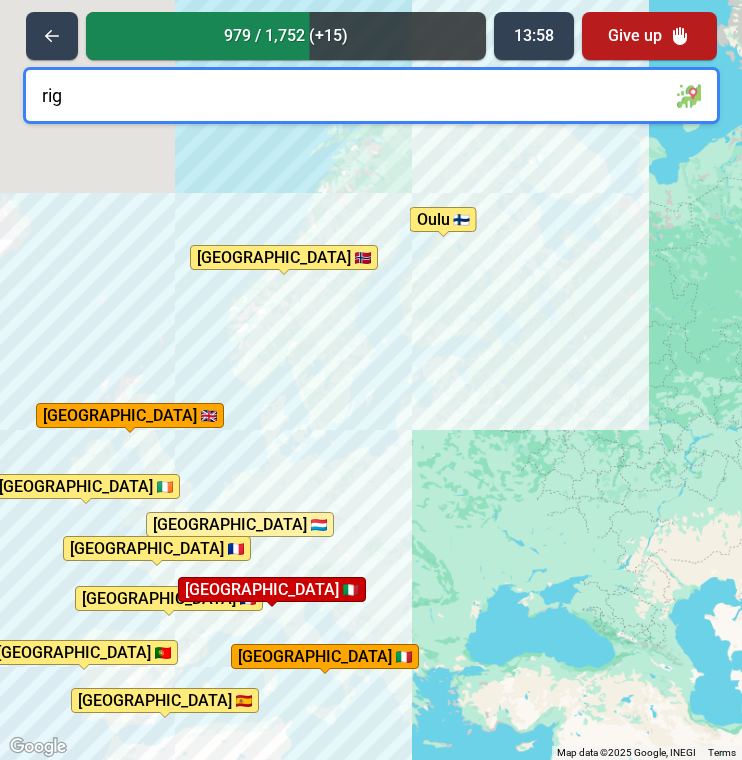 type on "[GEOGRAPHIC_DATA]" 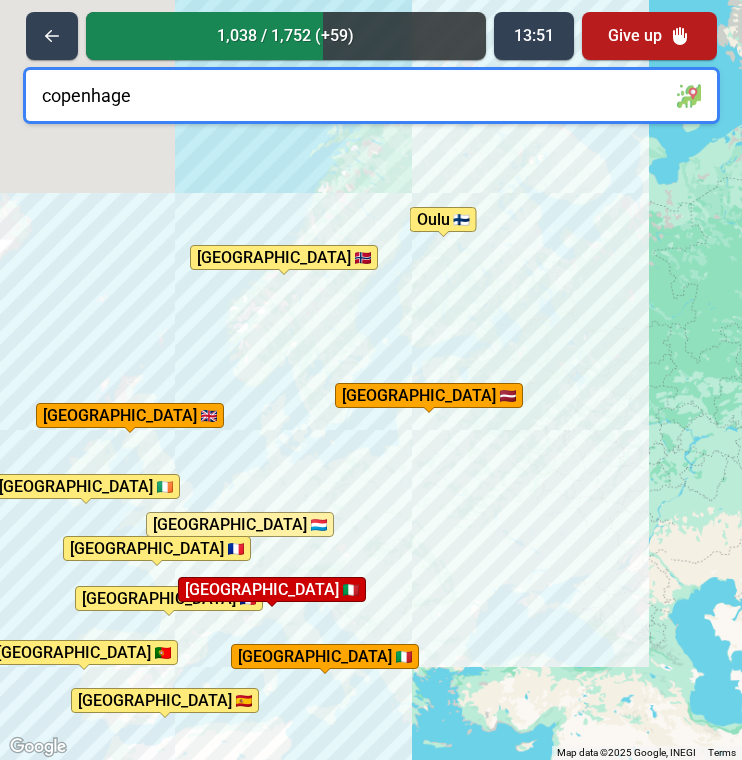 type on "[GEOGRAPHIC_DATA]" 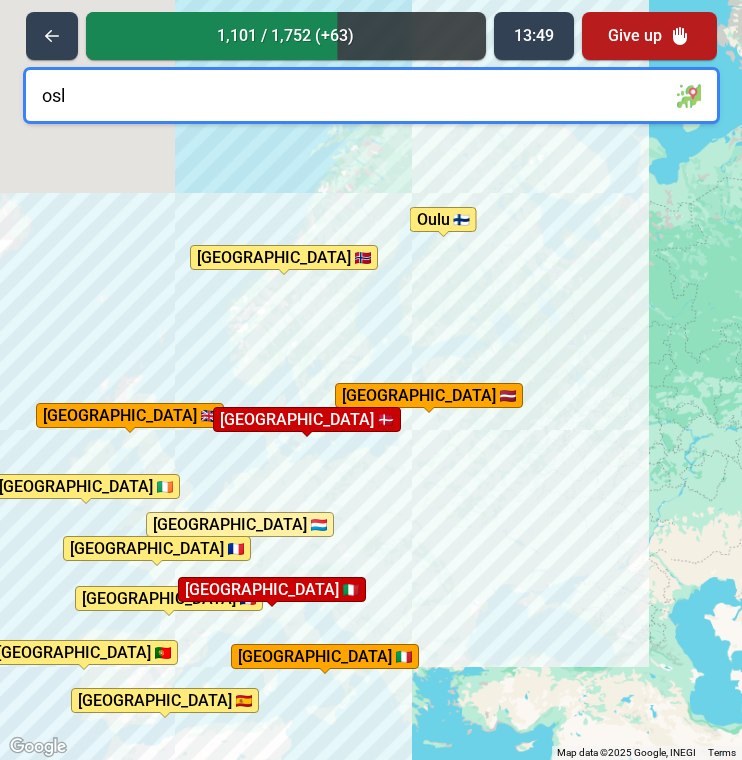 type on "[GEOGRAPHIC_DATA]" 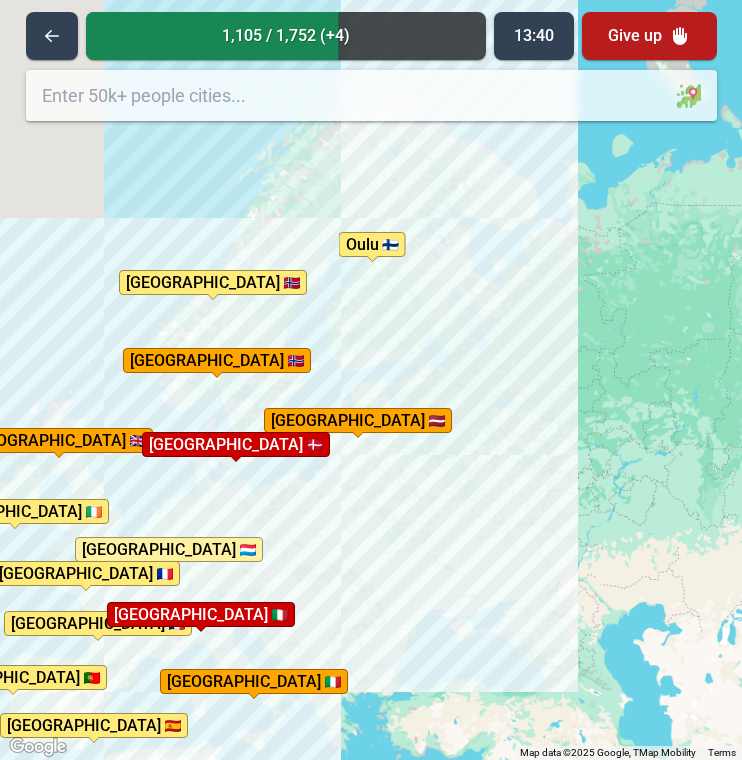drag, startPoint x: 545, startPoint y: 326, endPoint x: 474, endPoint y: 353, distance: 75.96052 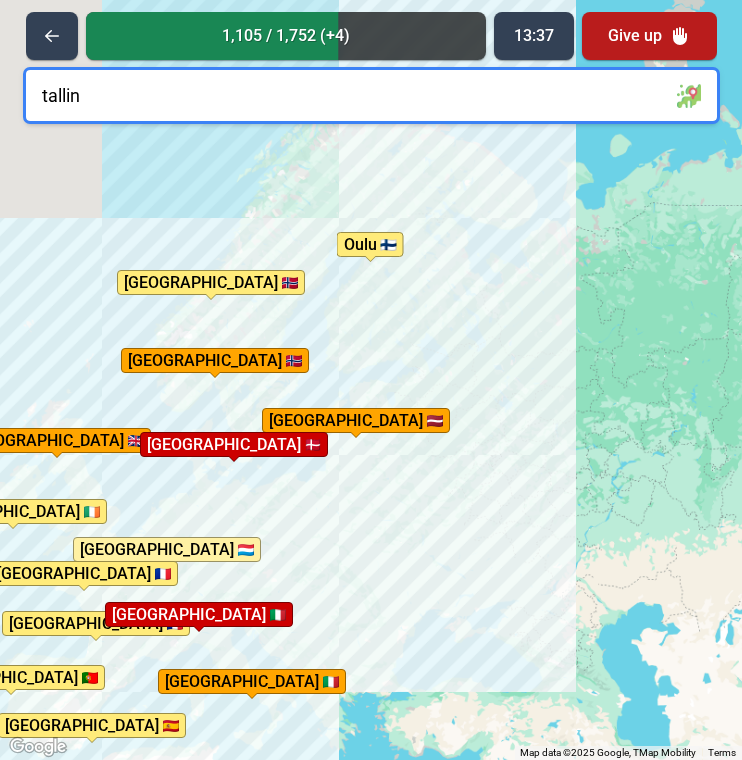 type on "[GEOGRAPHIC_DATA]" 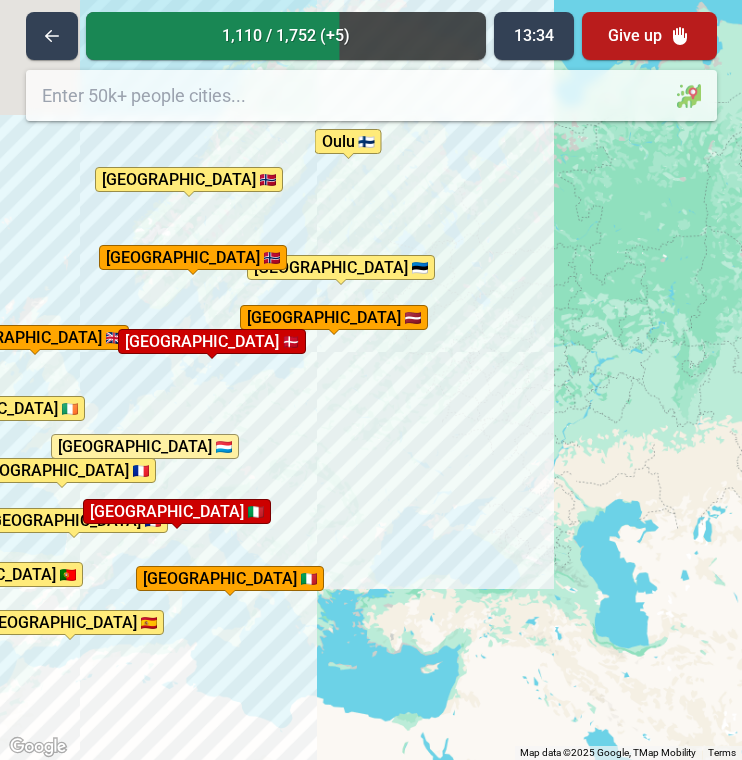 drag, startPoint x: 519, startPoint y: 490, endPoint x: 497, endPoint y: 386, distance: 106.30146 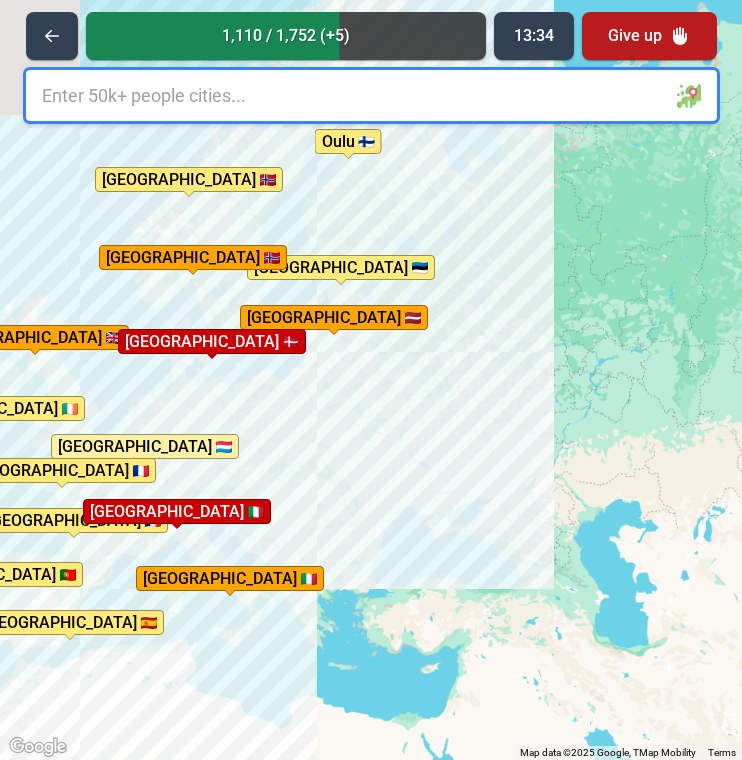 click on "To activate drag with keyboard, press Alt + Enter. Once in keyboard drag state, use the arrow keys to move the marker. To complete the drag, press the Enter key. To cancel, press Escape. [GEOGRAPHIC_DATA] [GEOGRAPHIC_DATA] [GEOGRAPHIC_DATA] [GEOGRAPHIC_DATA] [GEOGRAPHIC_DATA] [GEOGRAPHIC_DATA] [GEOGRAPHIC_DATA] [GEOGRAPHIC_DATA] [GEOGRAPHIC_DATA] [GEOGRAPHIC_DATA] [GEOGRAPHIC_DATA] [GEOGRAPHIC_DATA] [GEOGRAPHIC_DATA] [GEOGRAPHIC_DATA] [GEOGRAPHIC_DATA]" at bounding box center (371, 380) 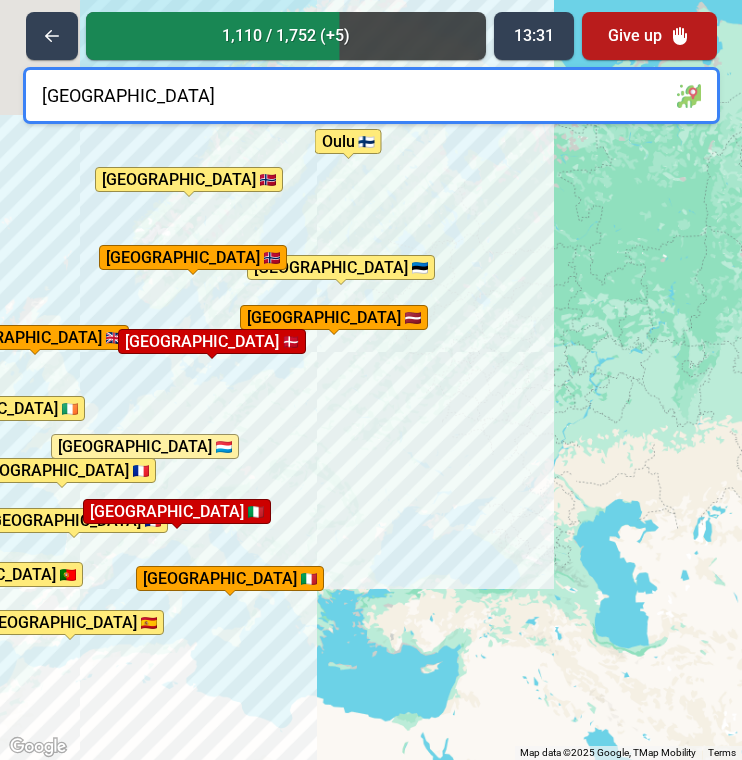 type on "[GEOGRAPHIC_DATA]" 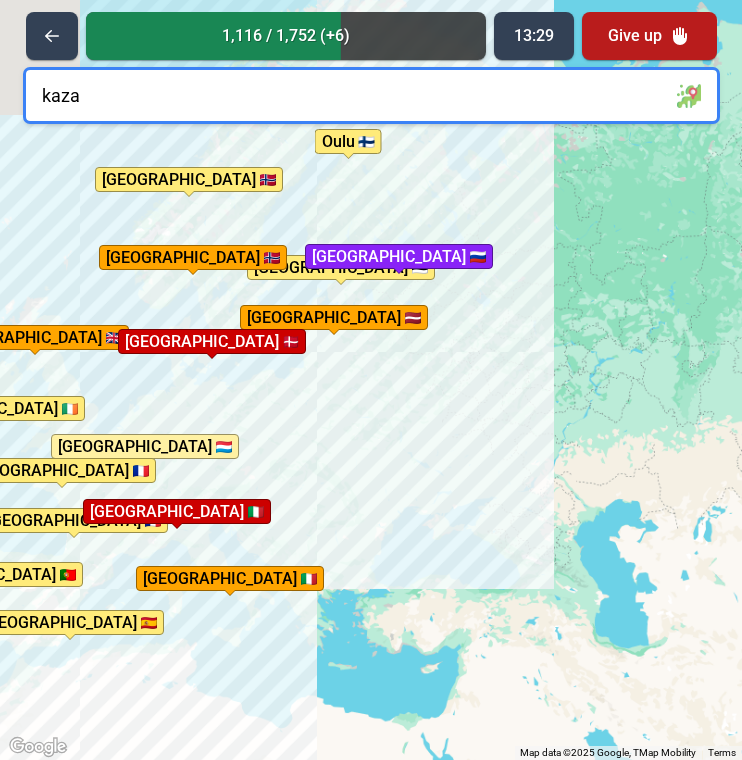 type on "kazan" 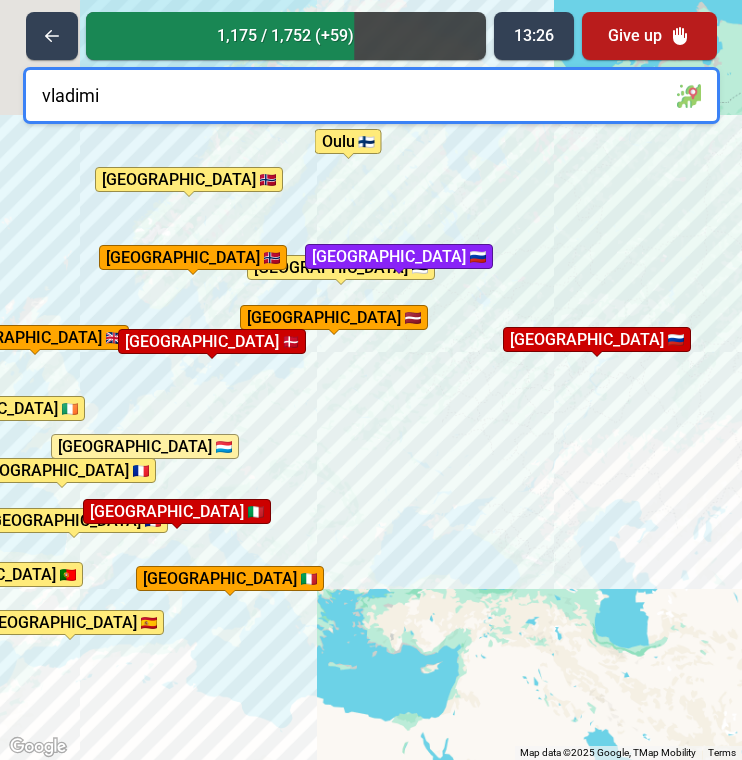 type on "[PERSON_NAME]" 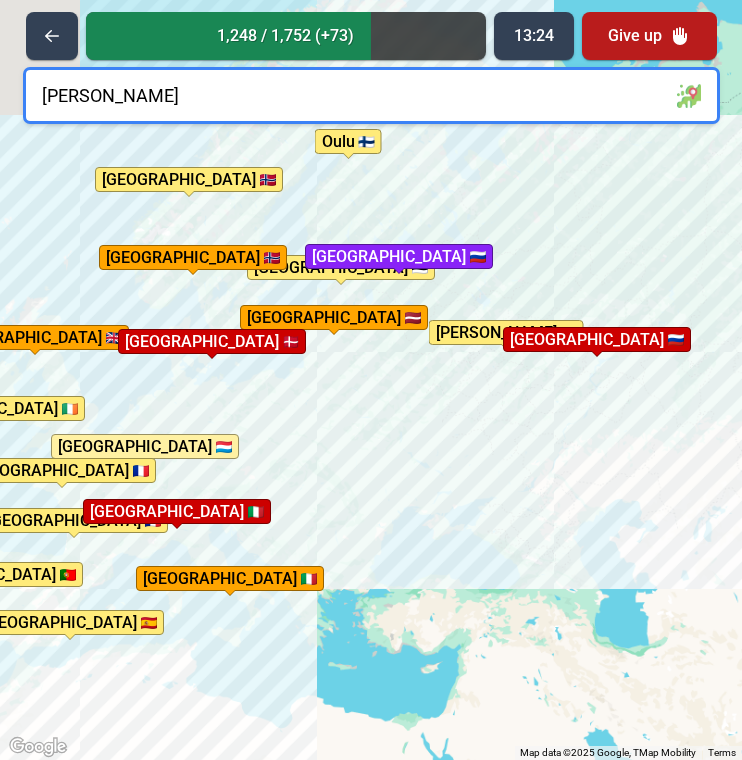 type on "[GEOGRAPHIC_DATA]" 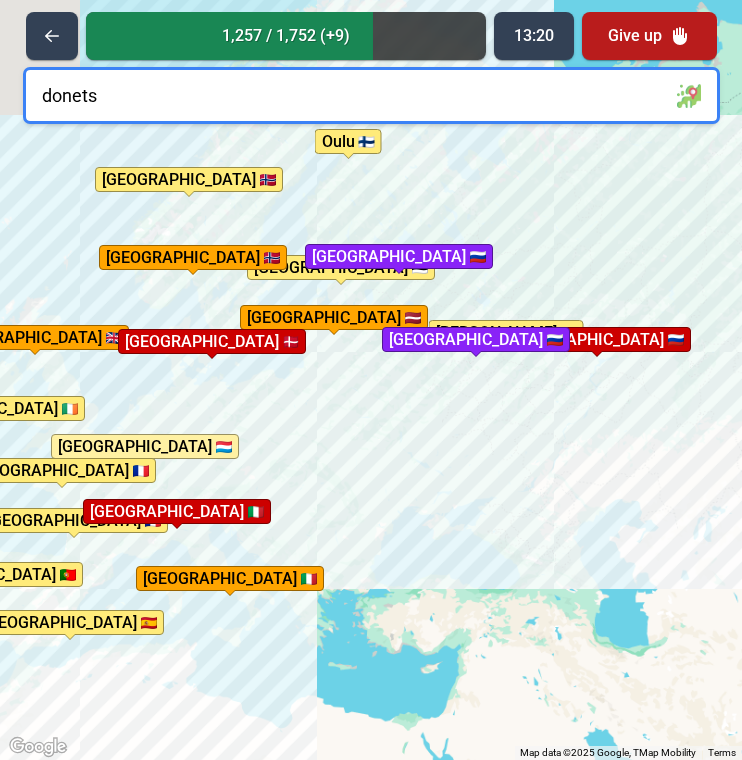 type on "[GEOGRAPHIC_DATA]" 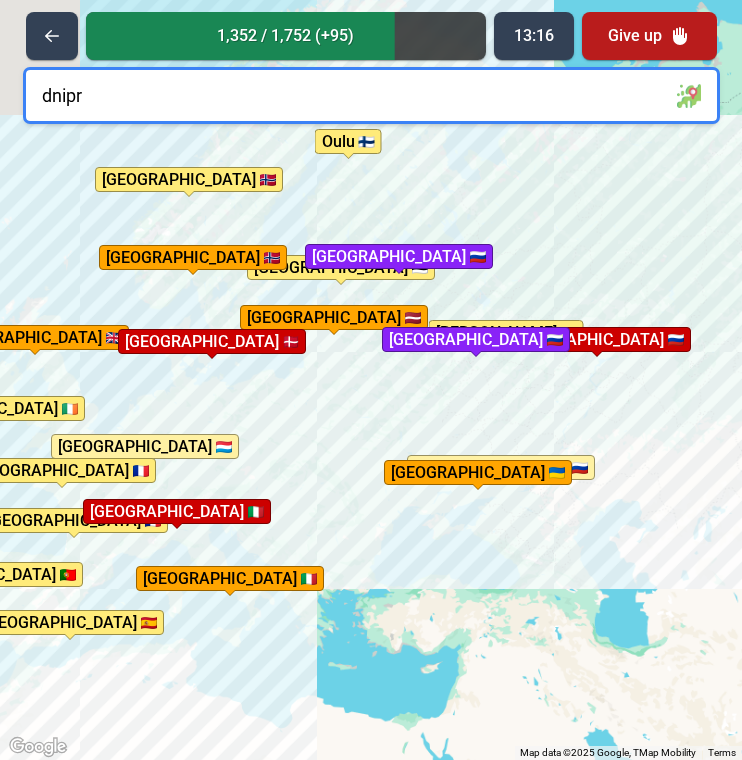 type on "dnipro" 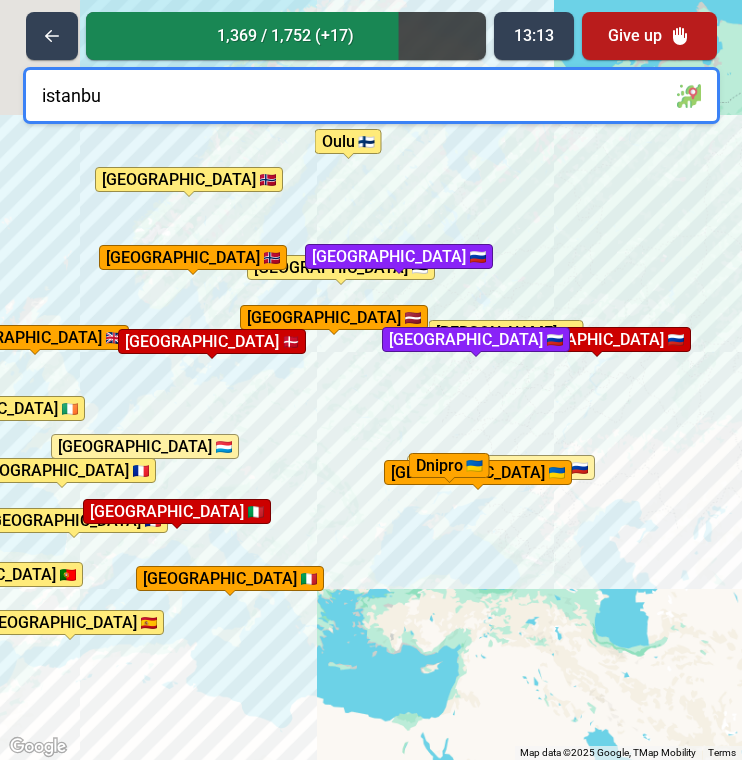type on "[GEOGRAPHIC_DATA]" 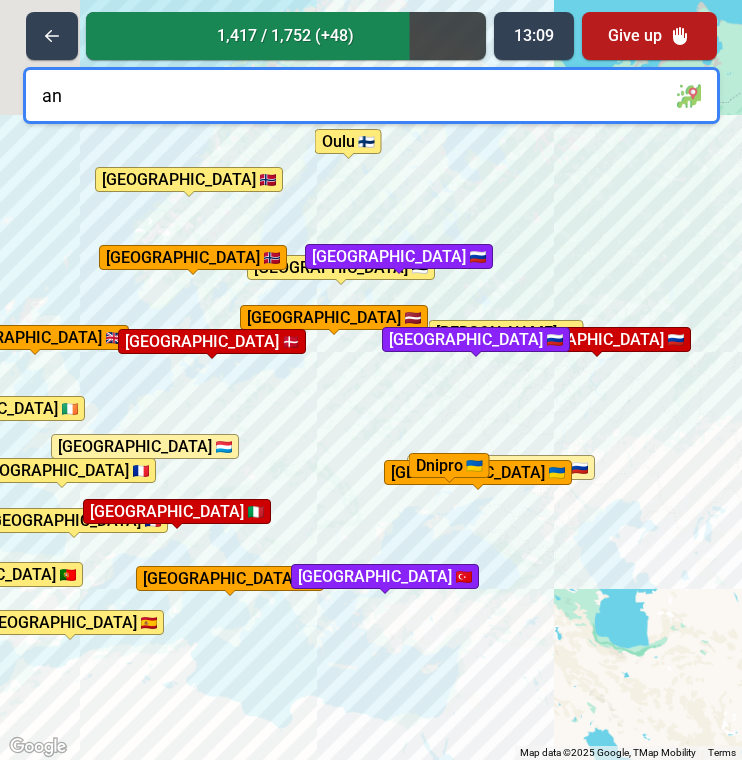 type on "a" 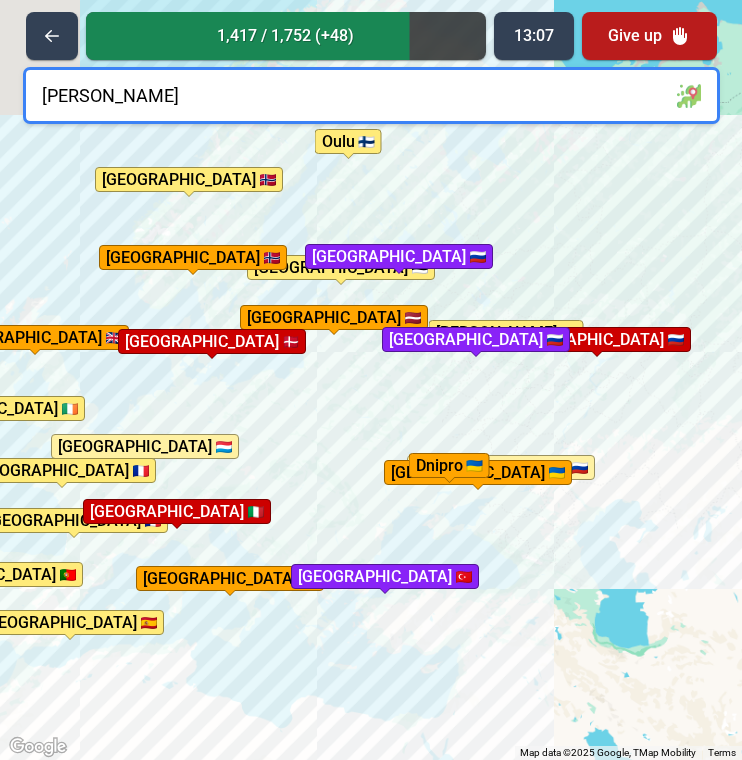type on "patras" 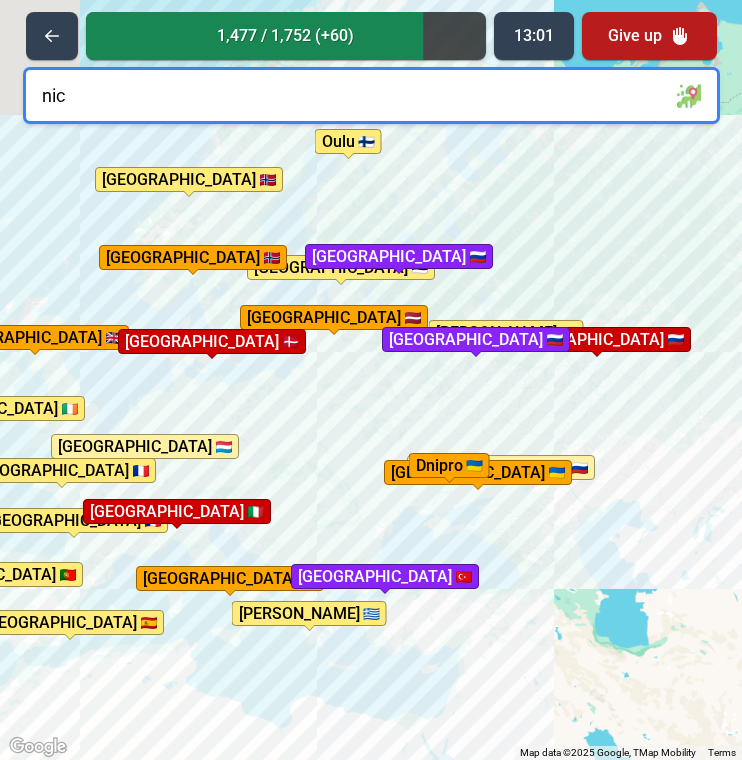 type on "nico" 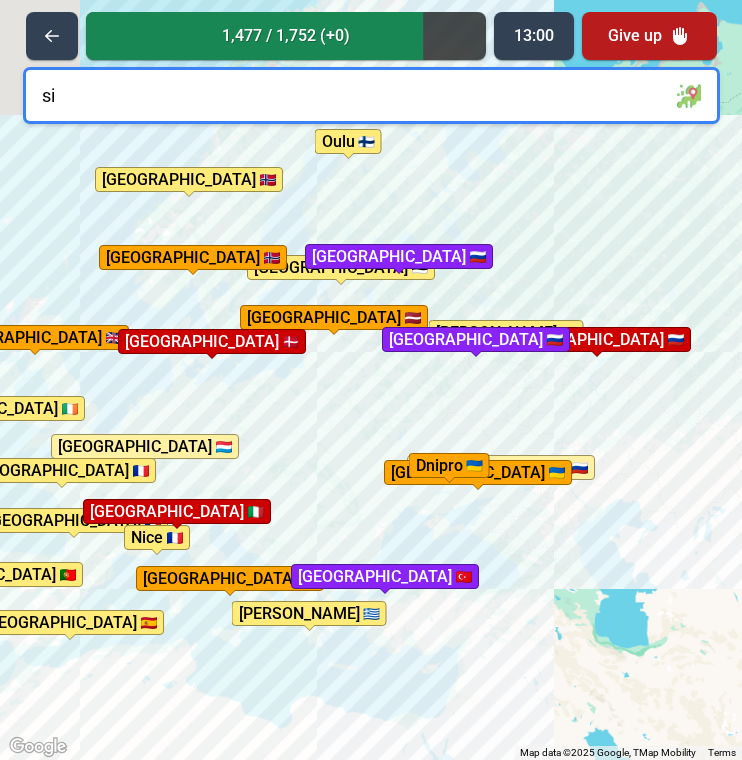 type on "s" 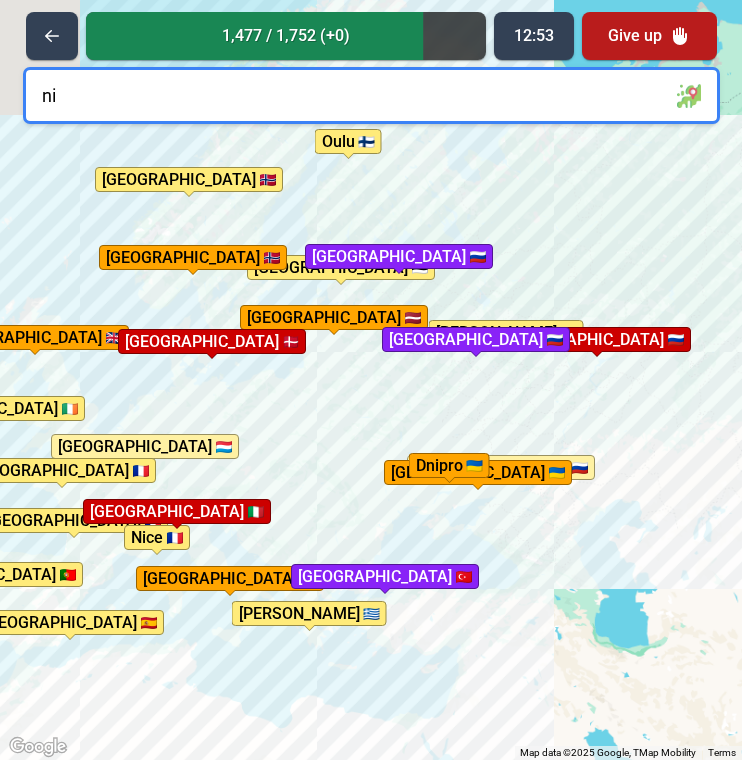 type on "n" 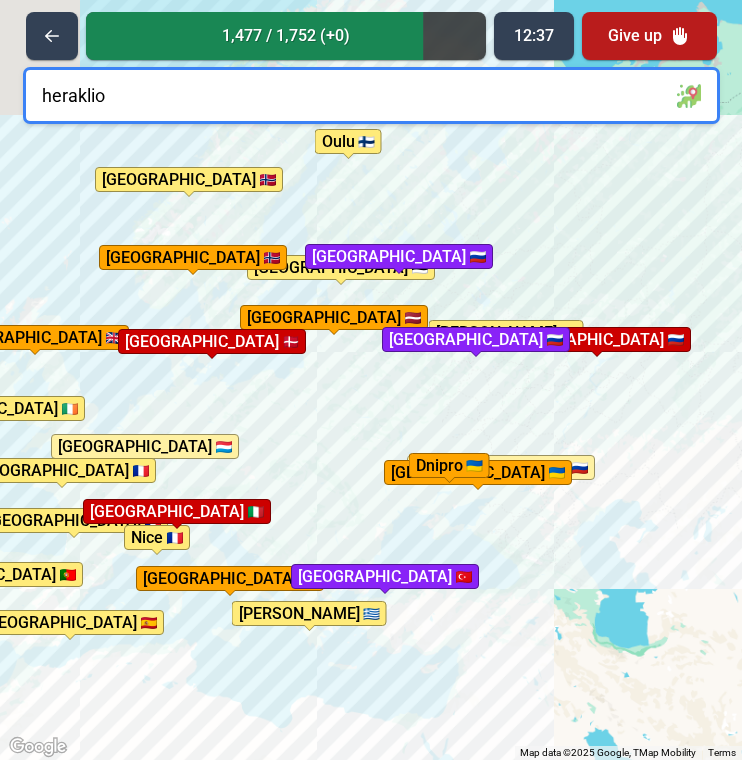 type on "heraklion" 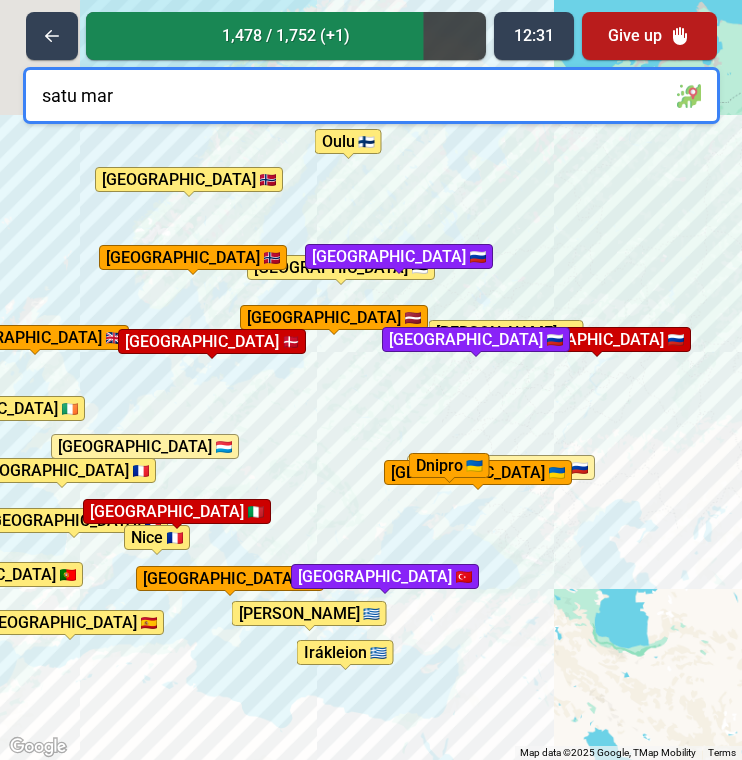 type on "satu mare" 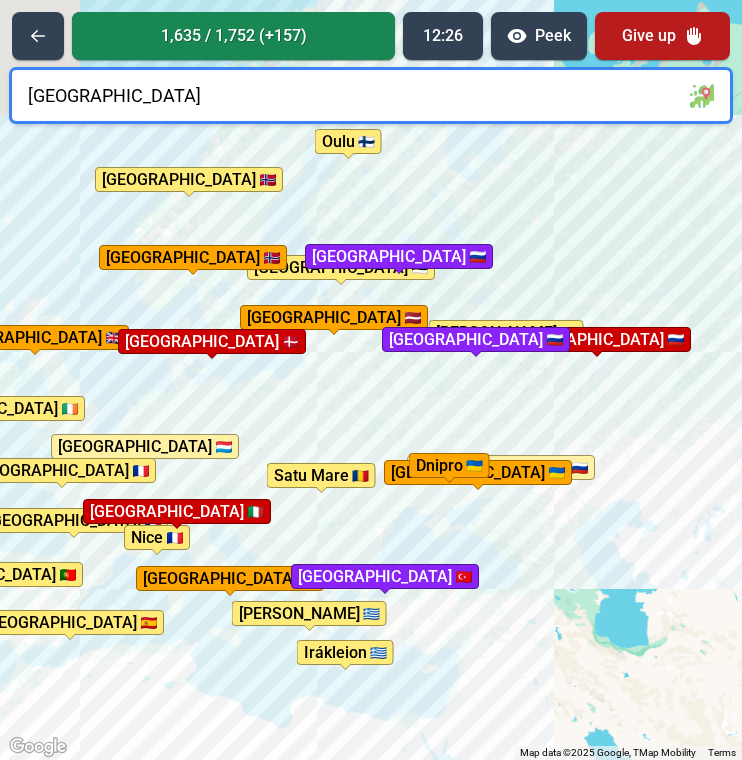 type on "[GEOGRAPHIC_DATA]" 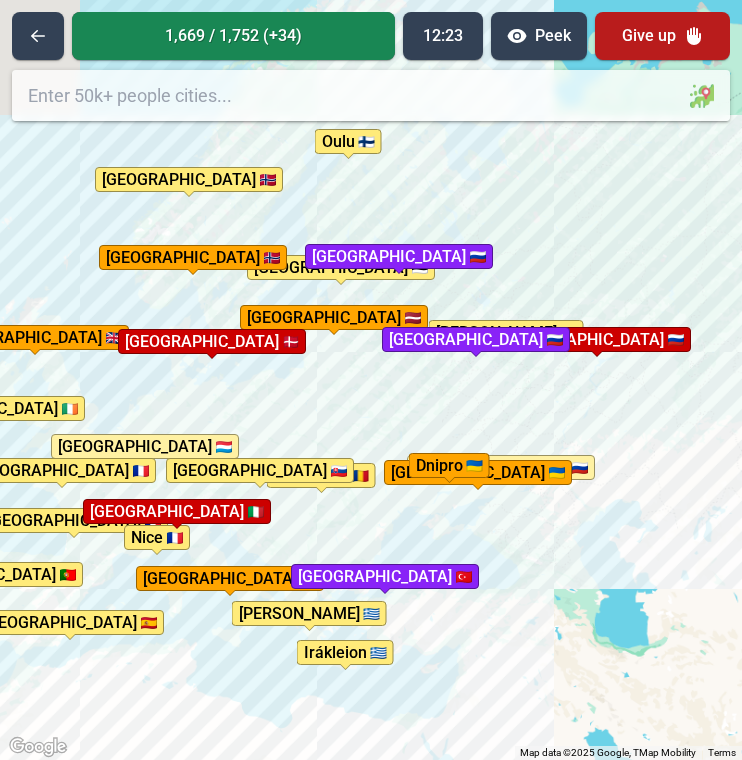 click on "[GEOGRAPHIC_DATA]" at bounding box center (209, 487) 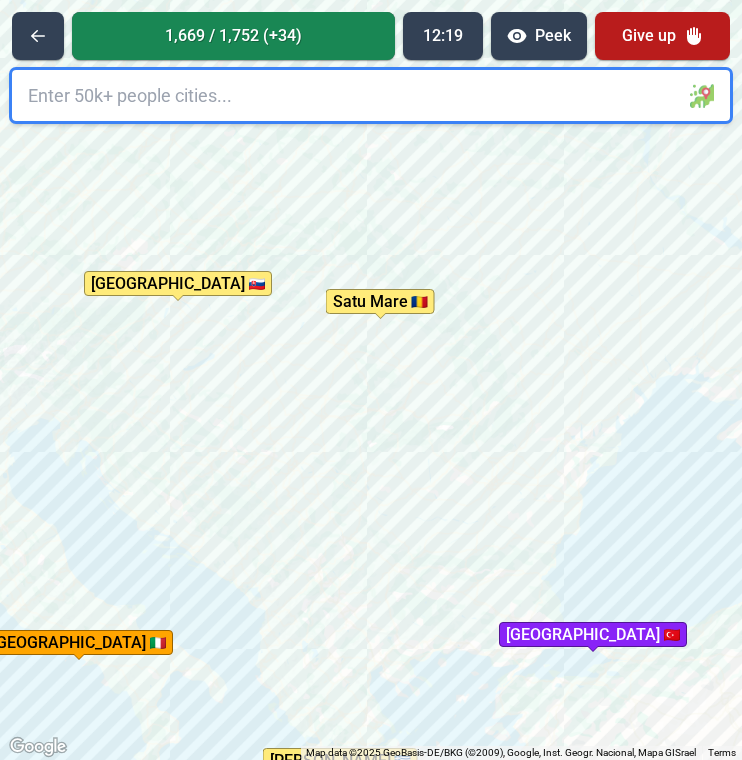 click at bounding box center [371, 95] 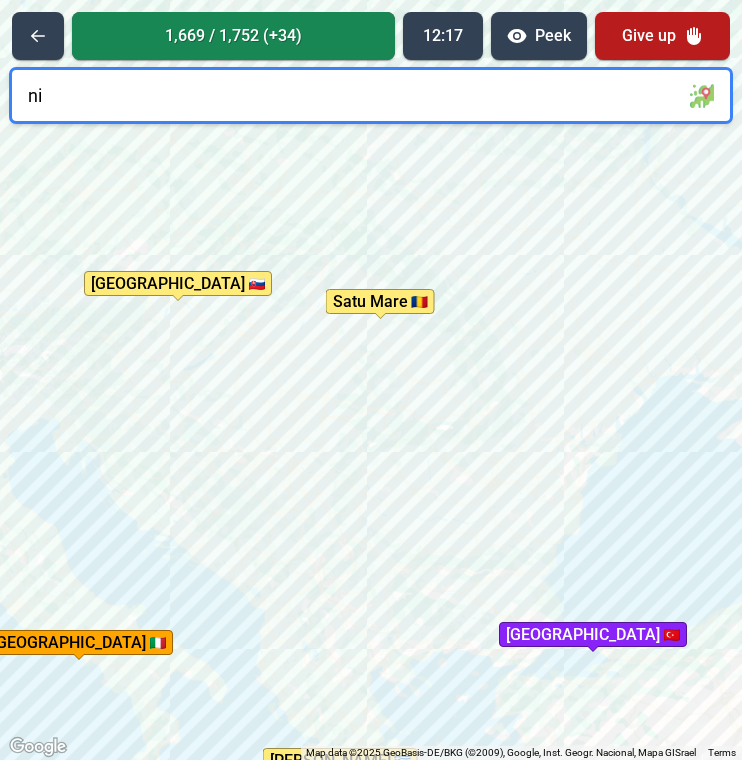 type on "nis" 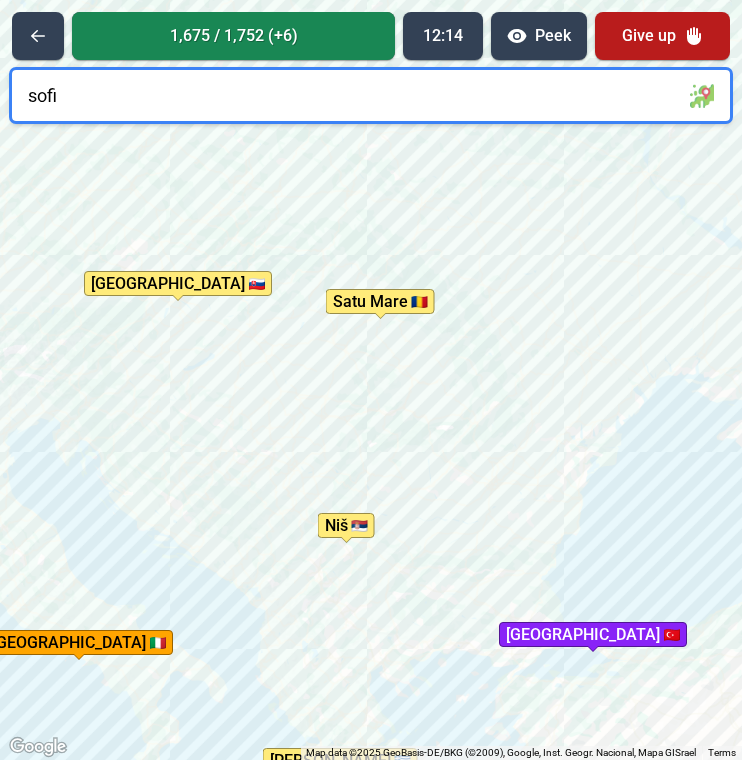 type on "sofia" 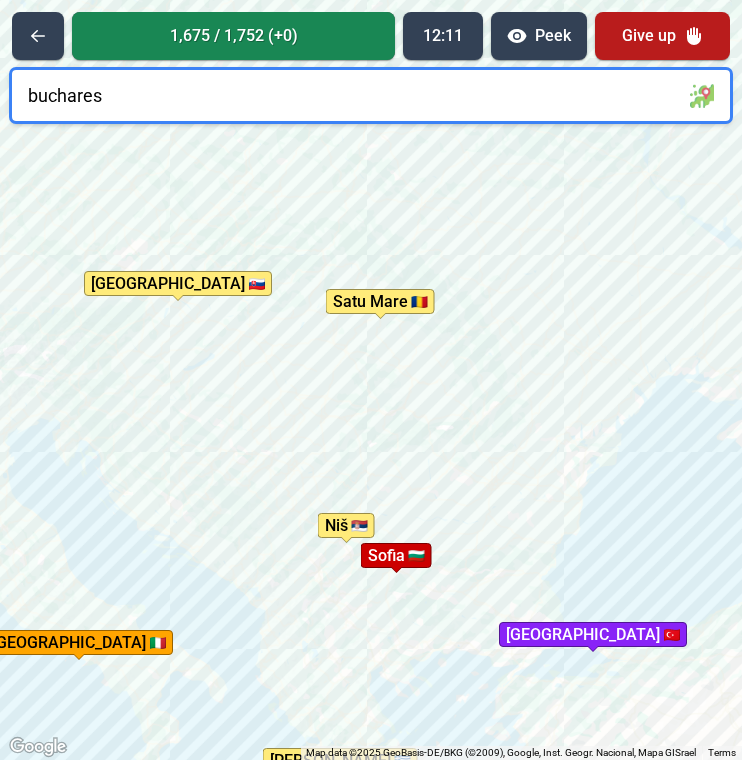 type on "[GEOGRAPHIC_DATA]" 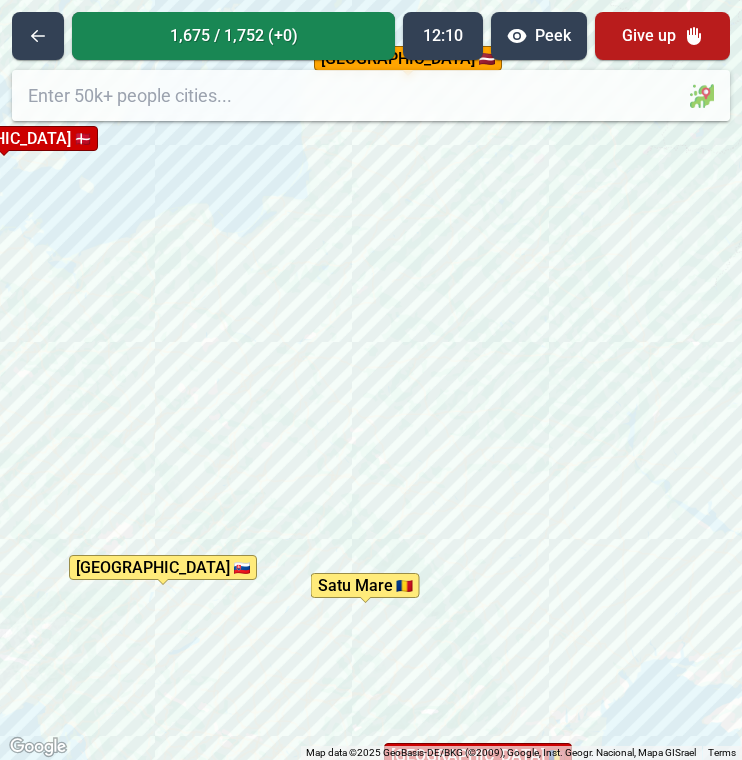 drag, startPoint x: 571, startPoint y: 286, endPoint x: 547, endPoint y: 597, distance: 311.92468 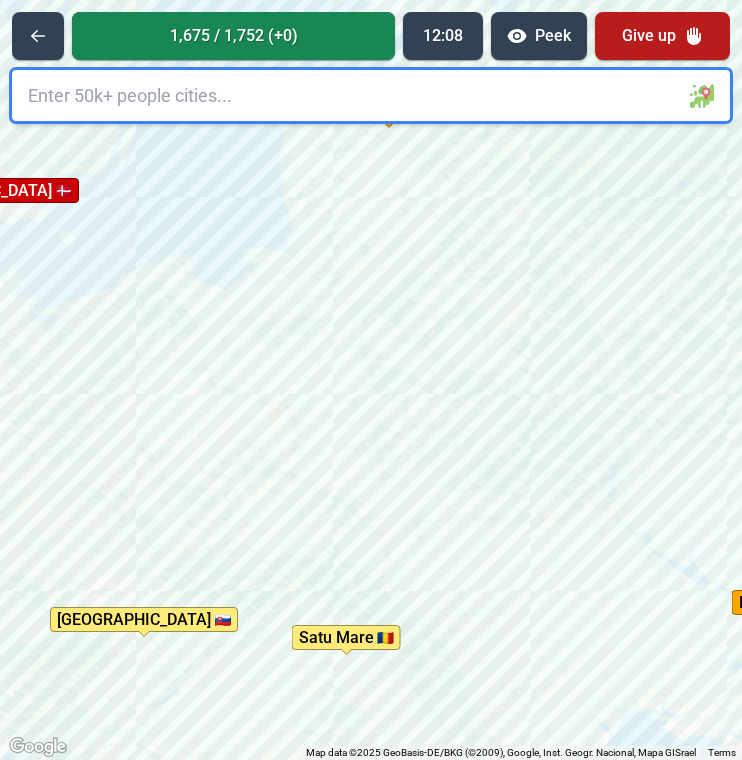 click at bounding box center [371, 95] 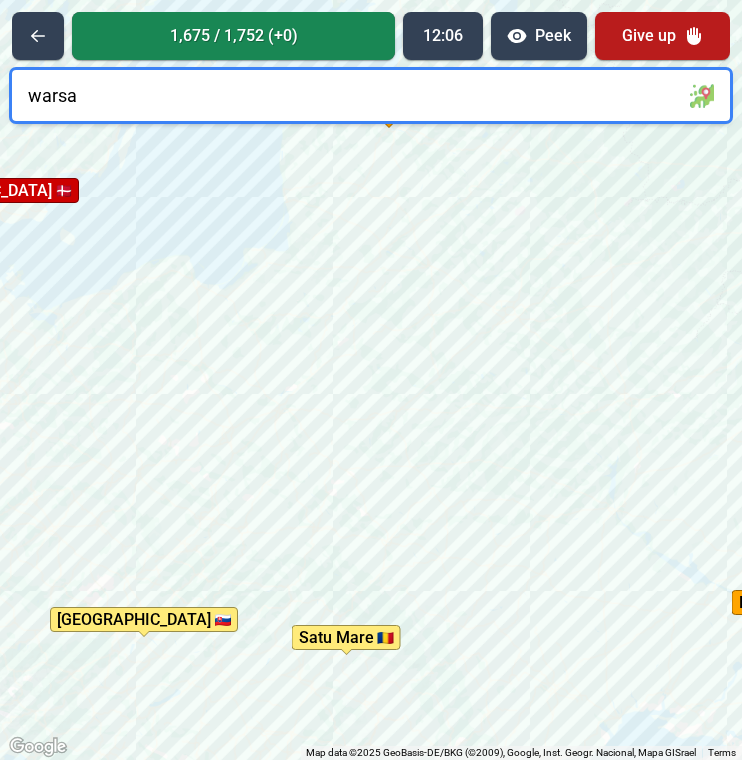 type on "[GEOGRAPHIC_DATA]" 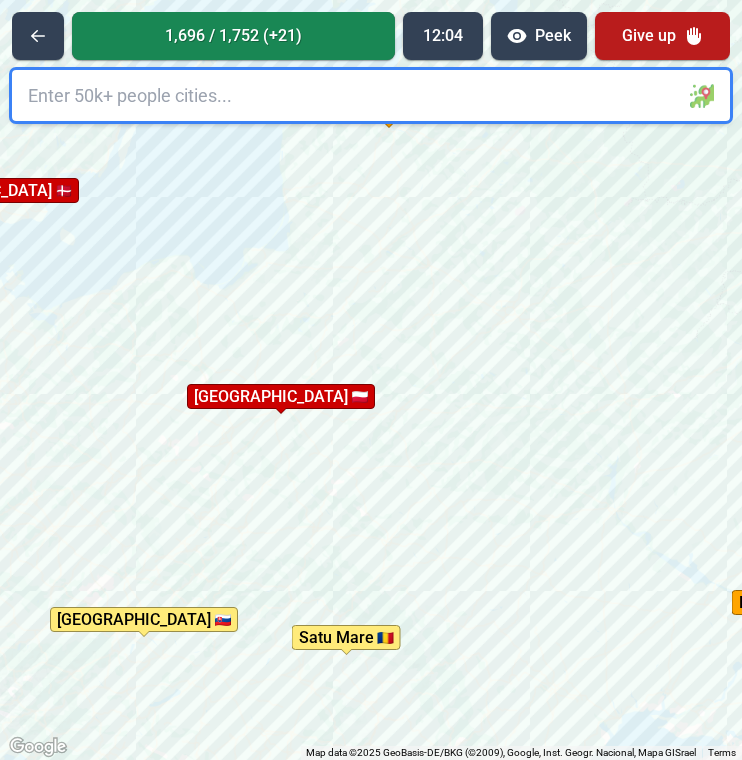 click at bounding box center [371, 95] 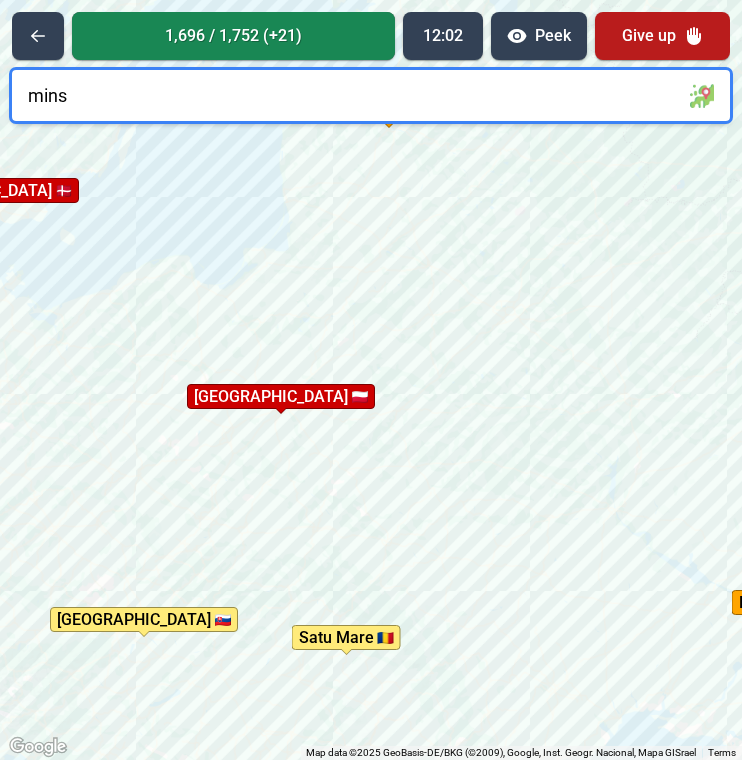 type on "[GEOGRAPHIC_DATA]" 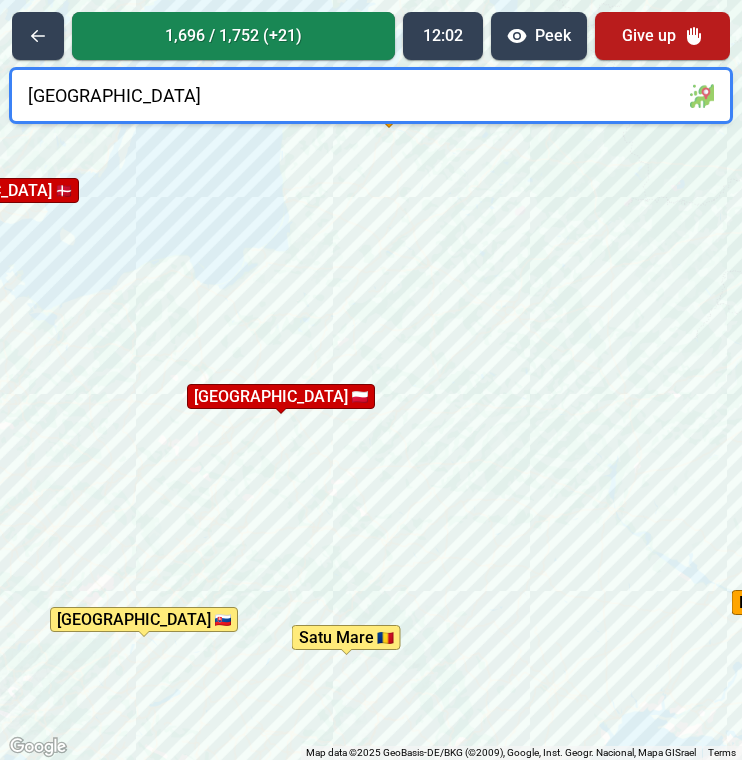type 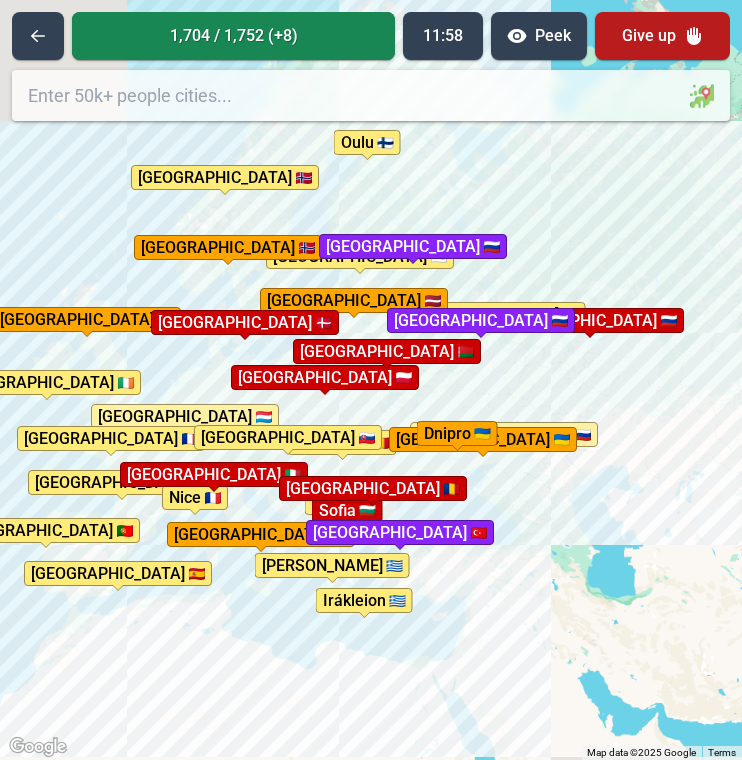 drag, startPoint x: 528, startPoint y: 262, endPoint x: 330, endPoint y: 388, distance: 234.69128 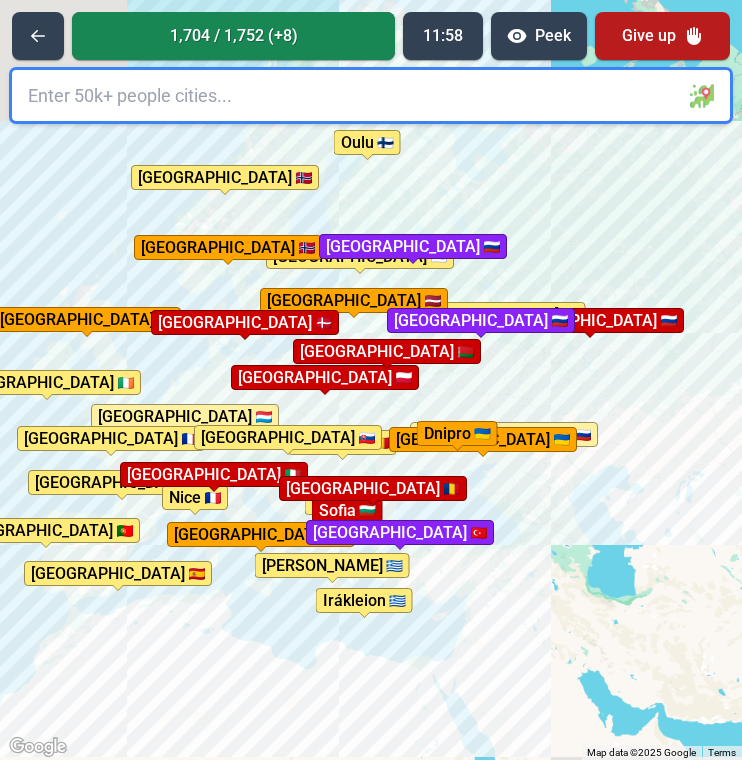 click on "Belarus  completed 🎉" at bounding box center (411, 367) 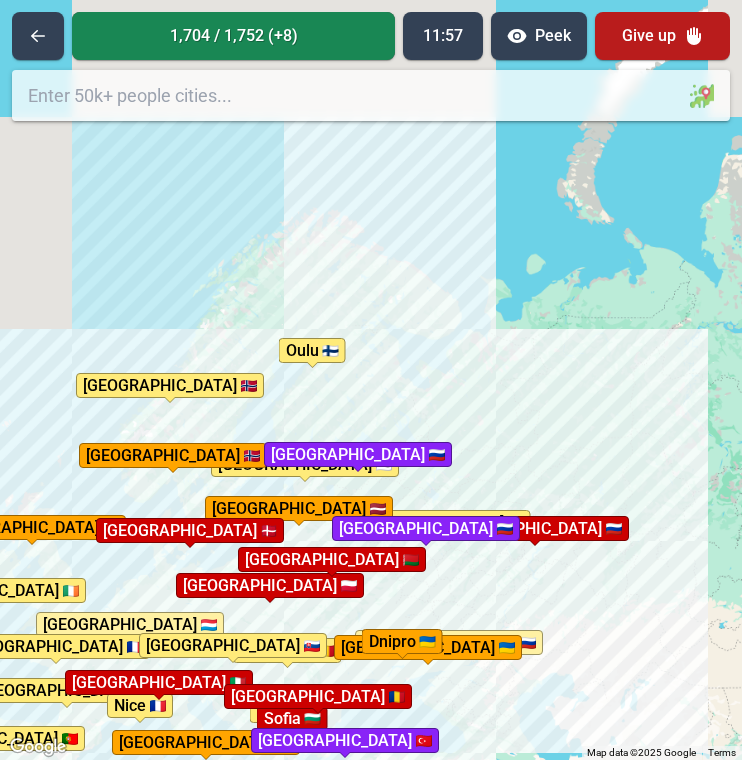drag, startPoint x: 444, startPoint y: 351, endPoint x: 427, endPoint y: 637, distance: 286.5048 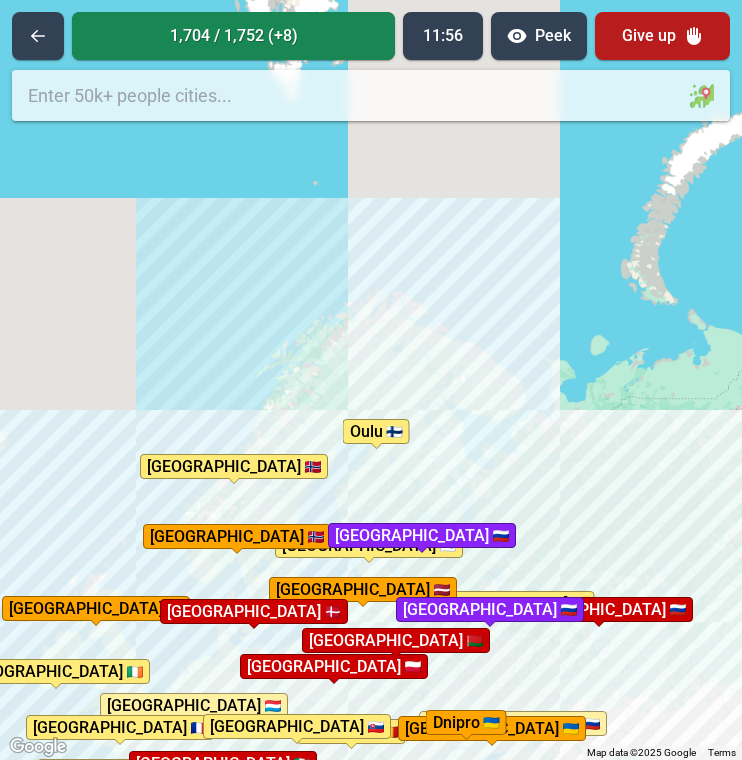 drag, startPoint x: 421, startPoint y: 416, endPoint x: 505, endPoint y: 409, distance: 84.29116 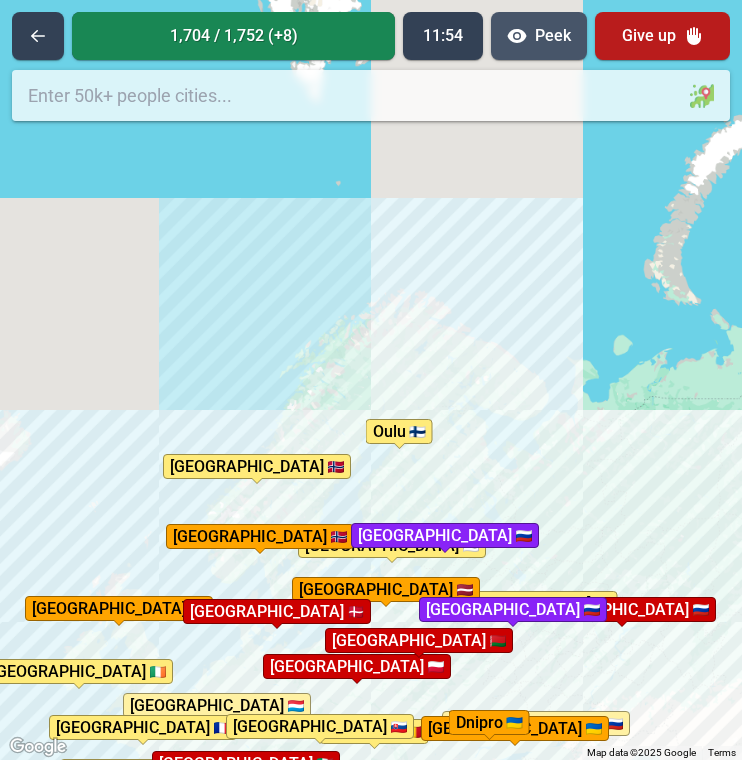 click on "Peek" at bounding box center (539, 36) 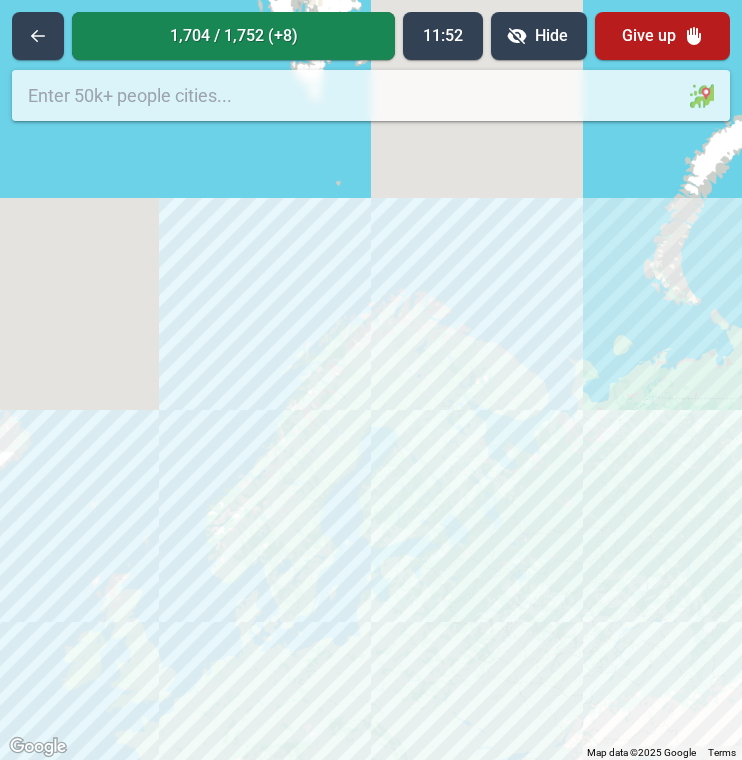 drag, startPoint x: 506, startPoint y: 358, endPoint x: 378, endPoint y: 214, distance: 192.66551 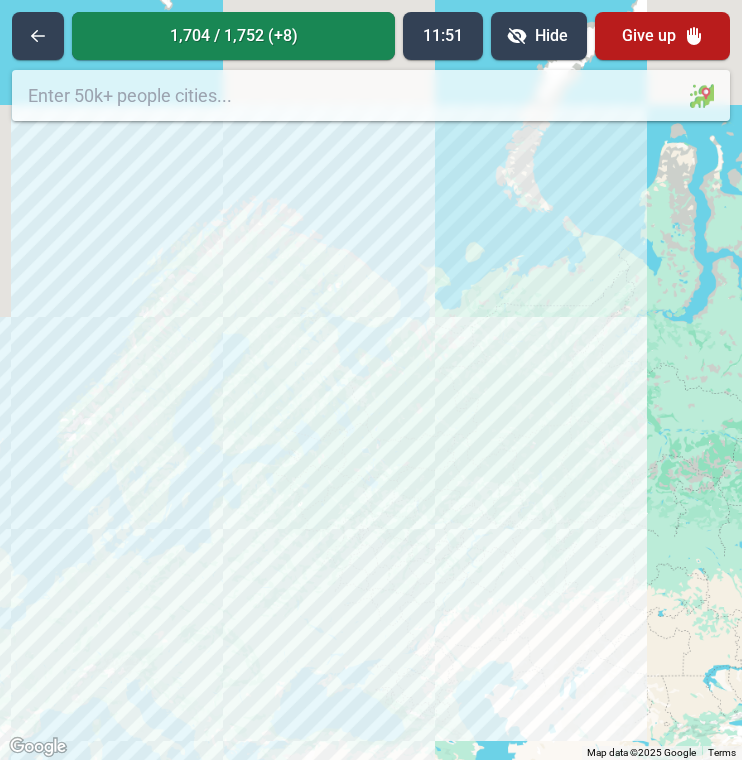 drag, startPoint x: 435, startPoint y: 262, endPoint x: 506, endPoint y: 423, distance: 175.96022 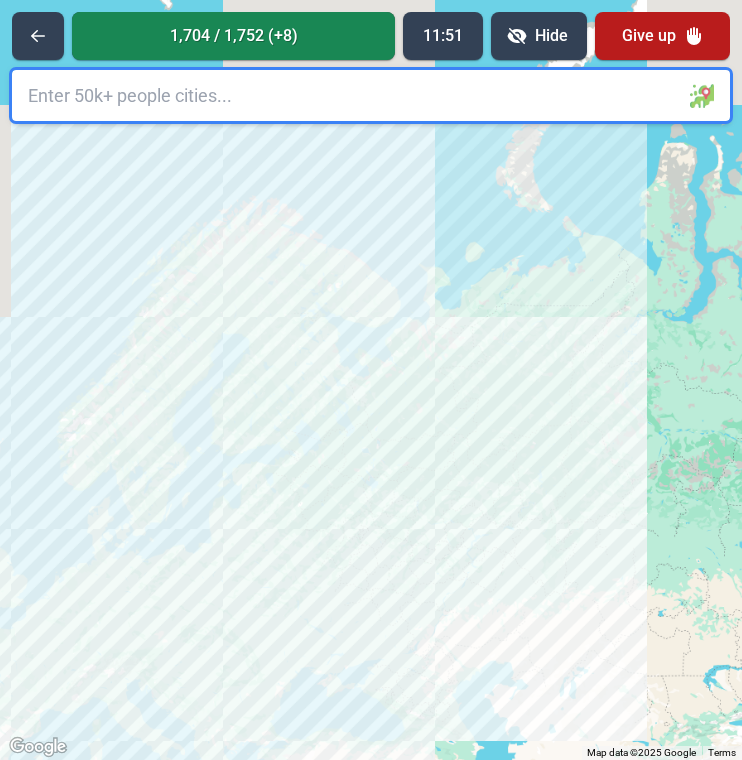 click at bounding box center (371, 380) 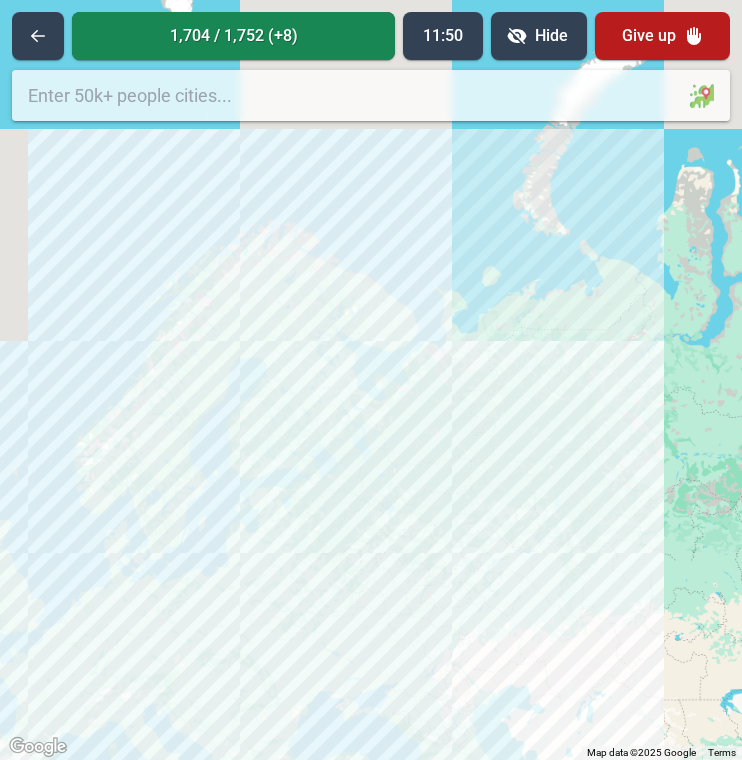 click at bounding box center [371, 380] 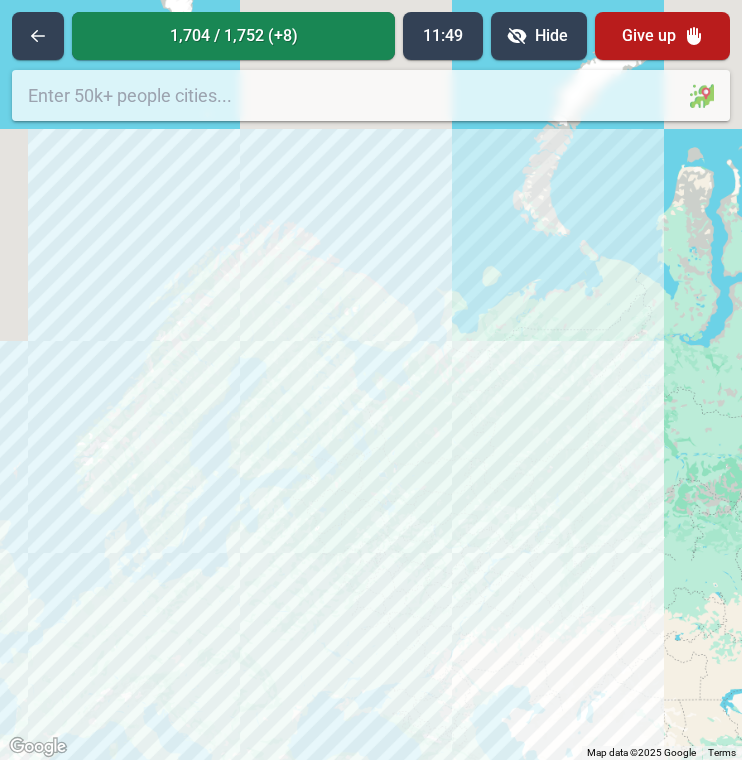 click at bounding box center [371, 380] 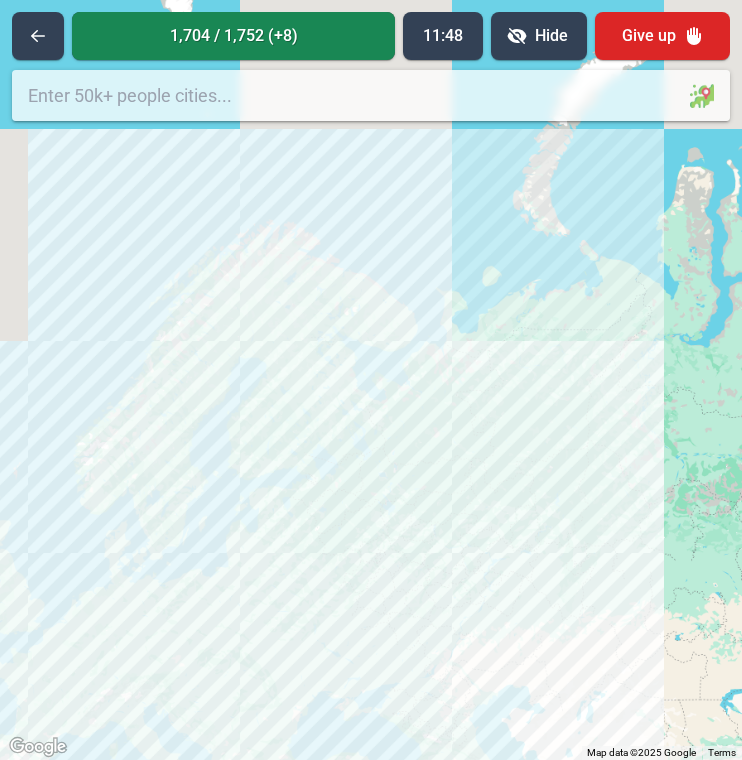 click on "Give up" at bounding box center [662, 36] 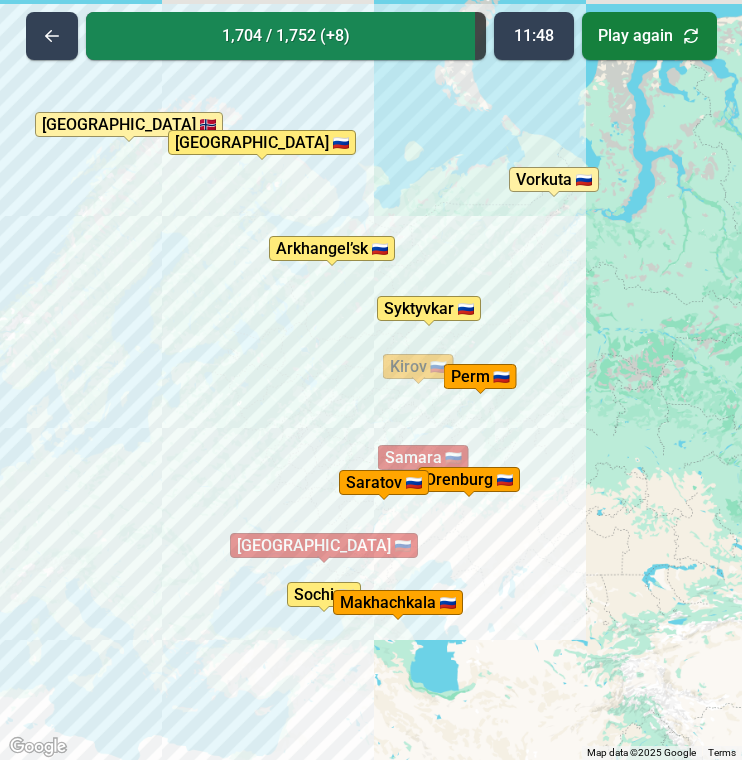 drag, startPoint x: 505, startPoint y: 369, endPoint x: 408, endPoint y: 207, distance: 188.82002 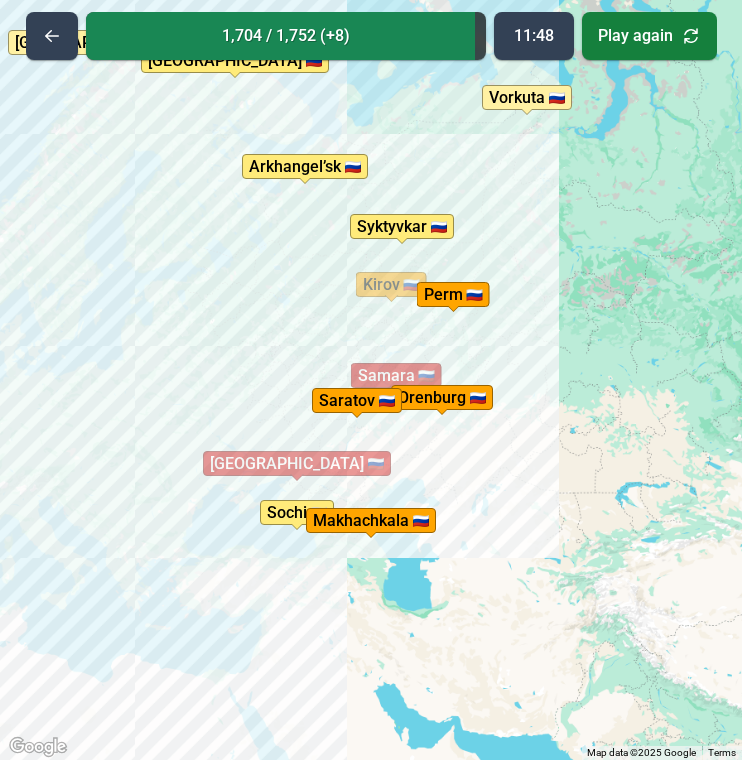 drag, startPoint x: 492, startPoint y: 450, endPoint x: 485, endPoint y: 403, distance: 47.518417 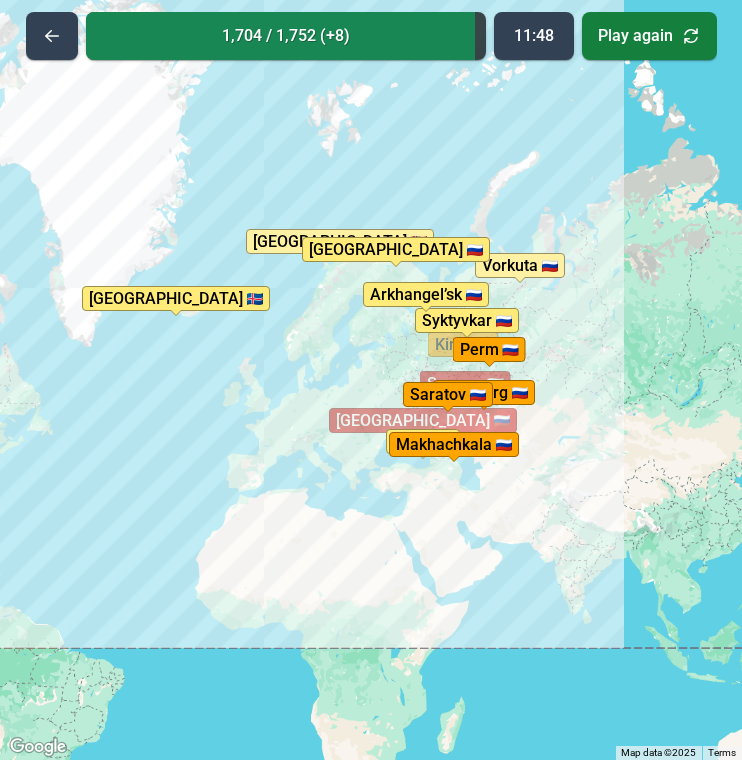 drag, startPoint x: 209, startPoint y: 299, endPoint x: 322, endPoint y: 303, distance: 113.07078 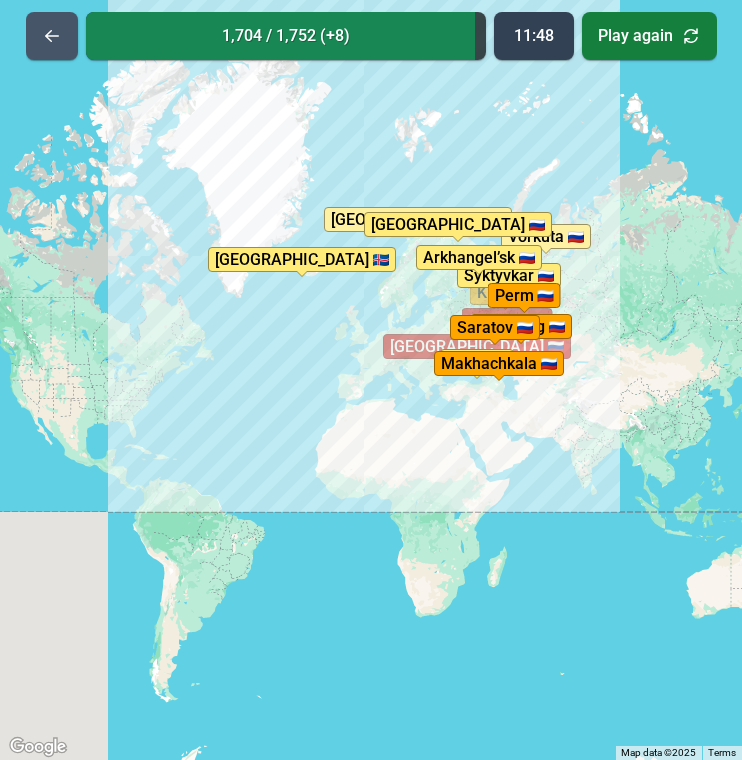 click 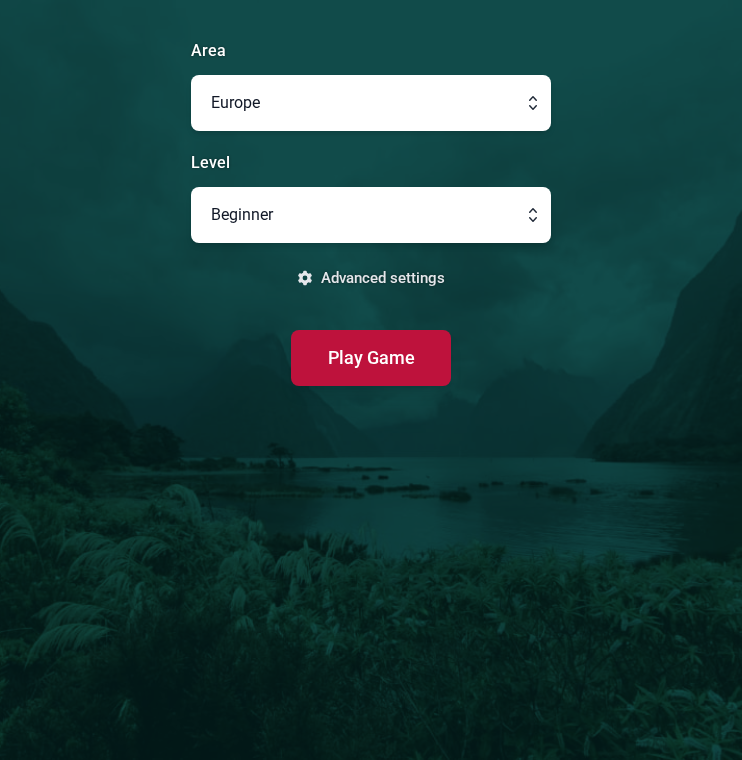 click at bounding box center [371, 103] 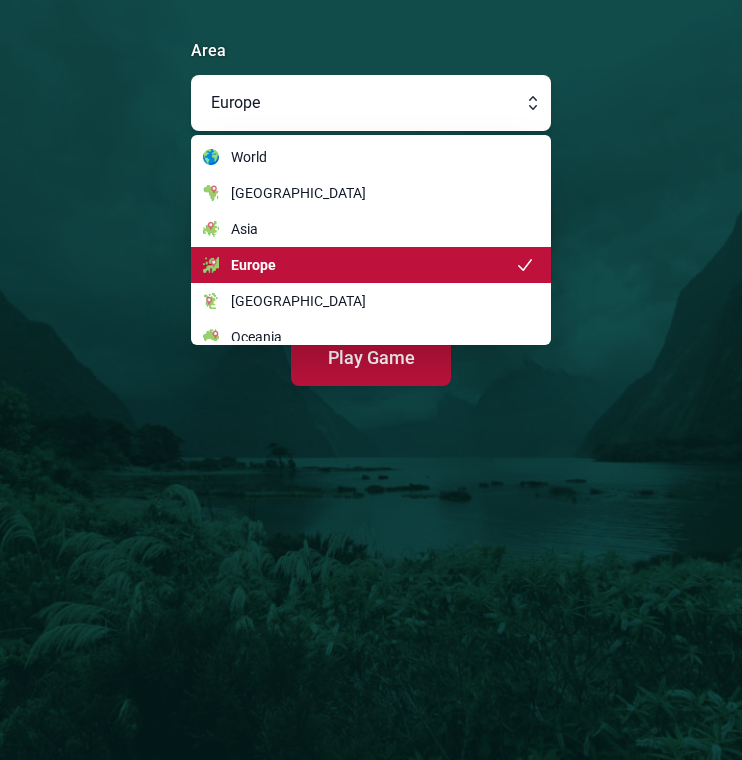 click on "Europe" 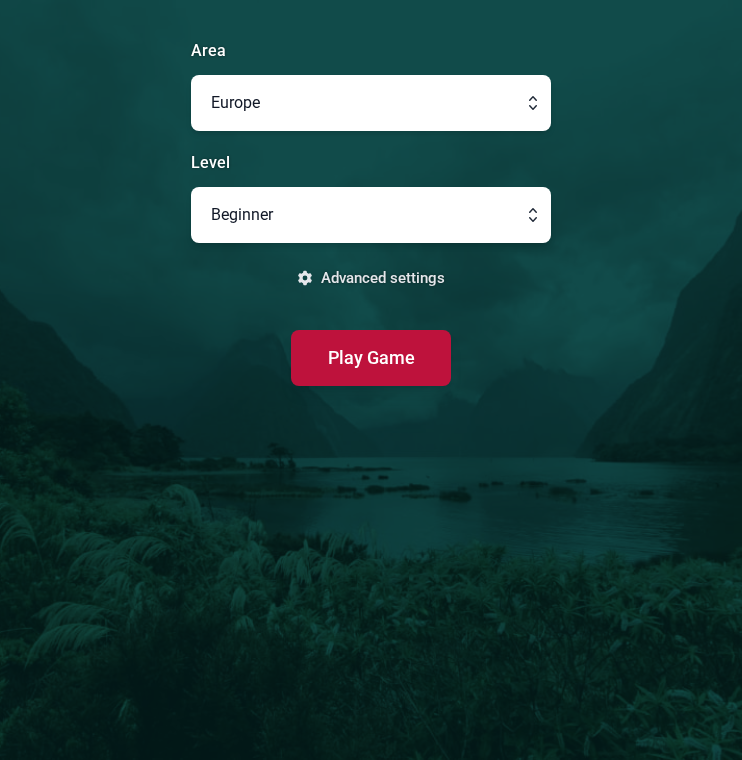 click at bounding box center [371, 103] 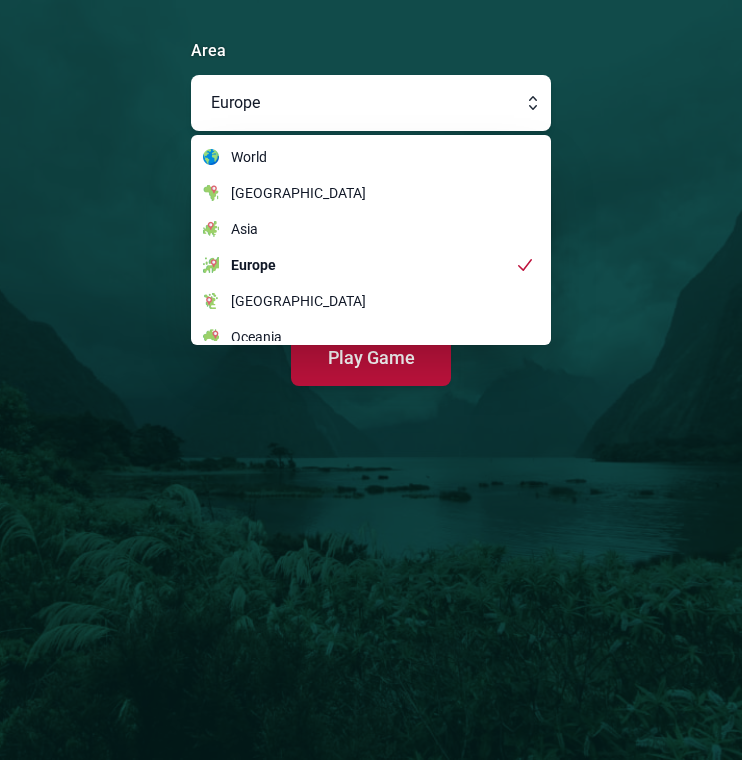 click on "Area [GEOGRAPHIC_DATA] World [GEOGRAPHIC_DATA] [GEOGRAPHIC_DATA] [GEOGRAPHIC_DATA] [GEOGRAPHIC_DATA] [GEOGRAPHIC_DATA] [GEOGRAPHIC_DATA] [GEOGRAPHIC_DATA] [GEOGRAPHIC_DATA] [GEOGRAPHIC_DATA] [GEOGRAPHIC_DATA] [GEOGRAPHIC_DATA] Level Beginner  Advanced settings  Play Game" 